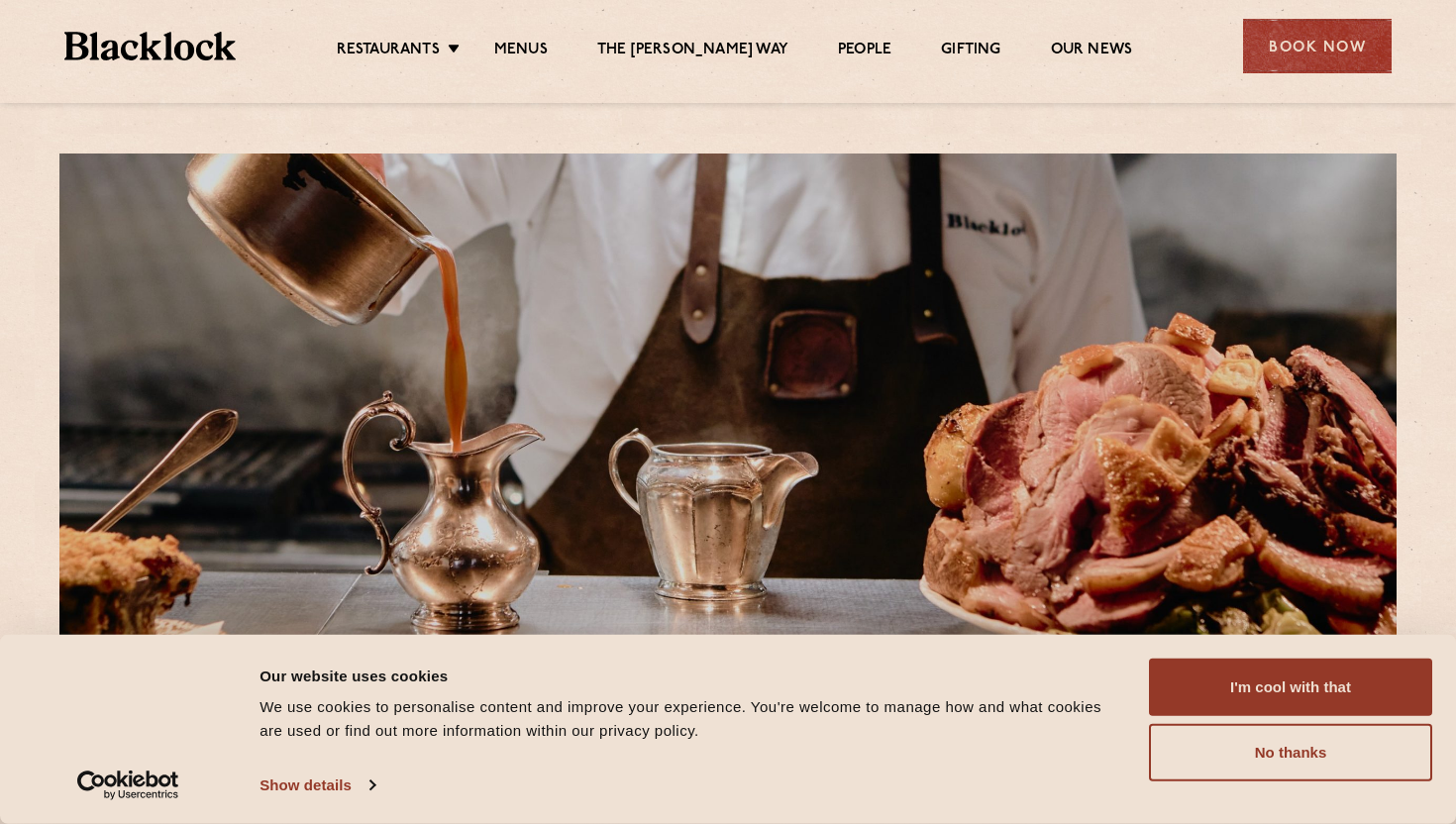scroll, scrollTop: 0, scrollLeft: 0, axis: both 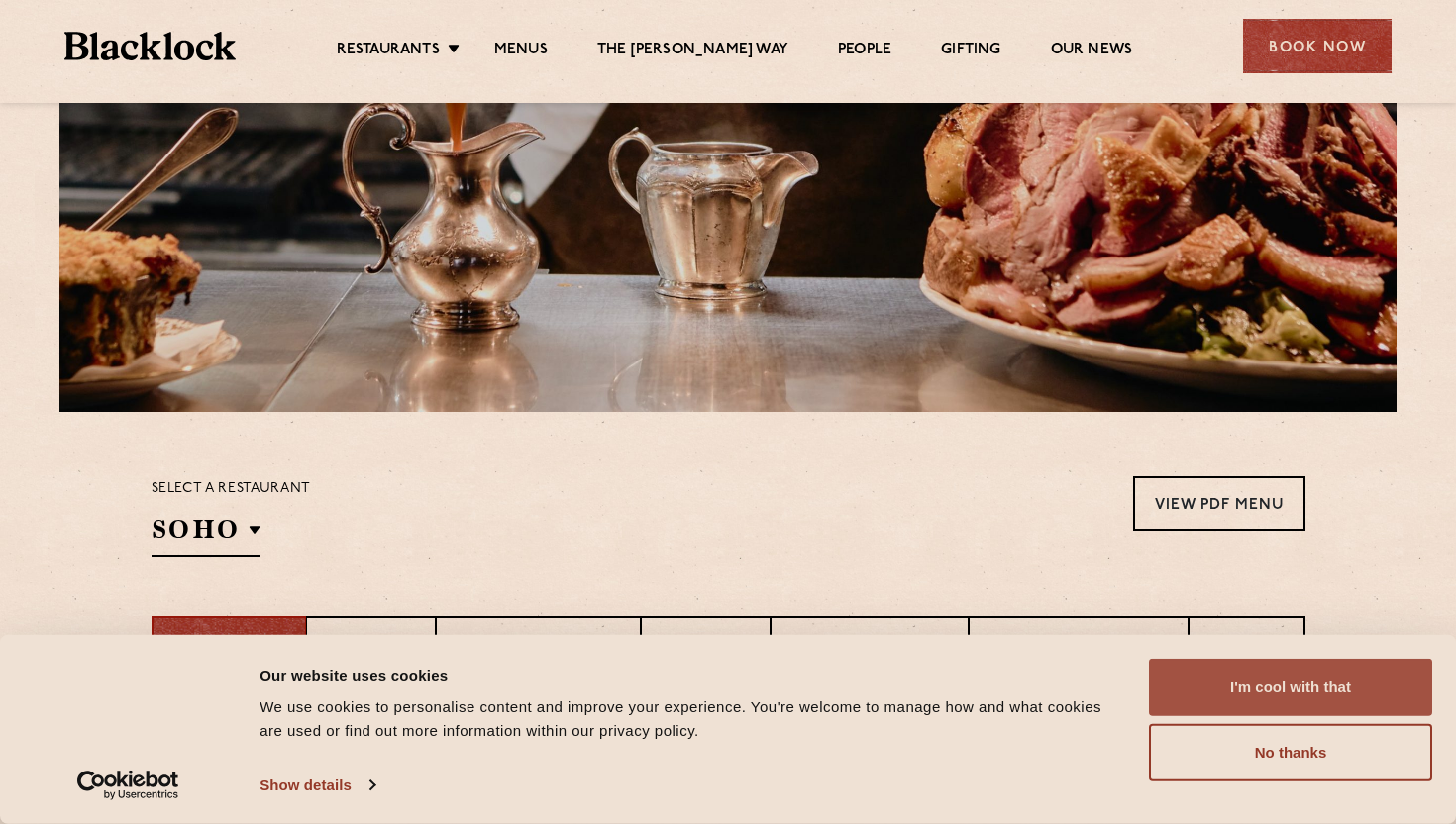 click on "I'm cool with that" at bounding box center (1291, 687) 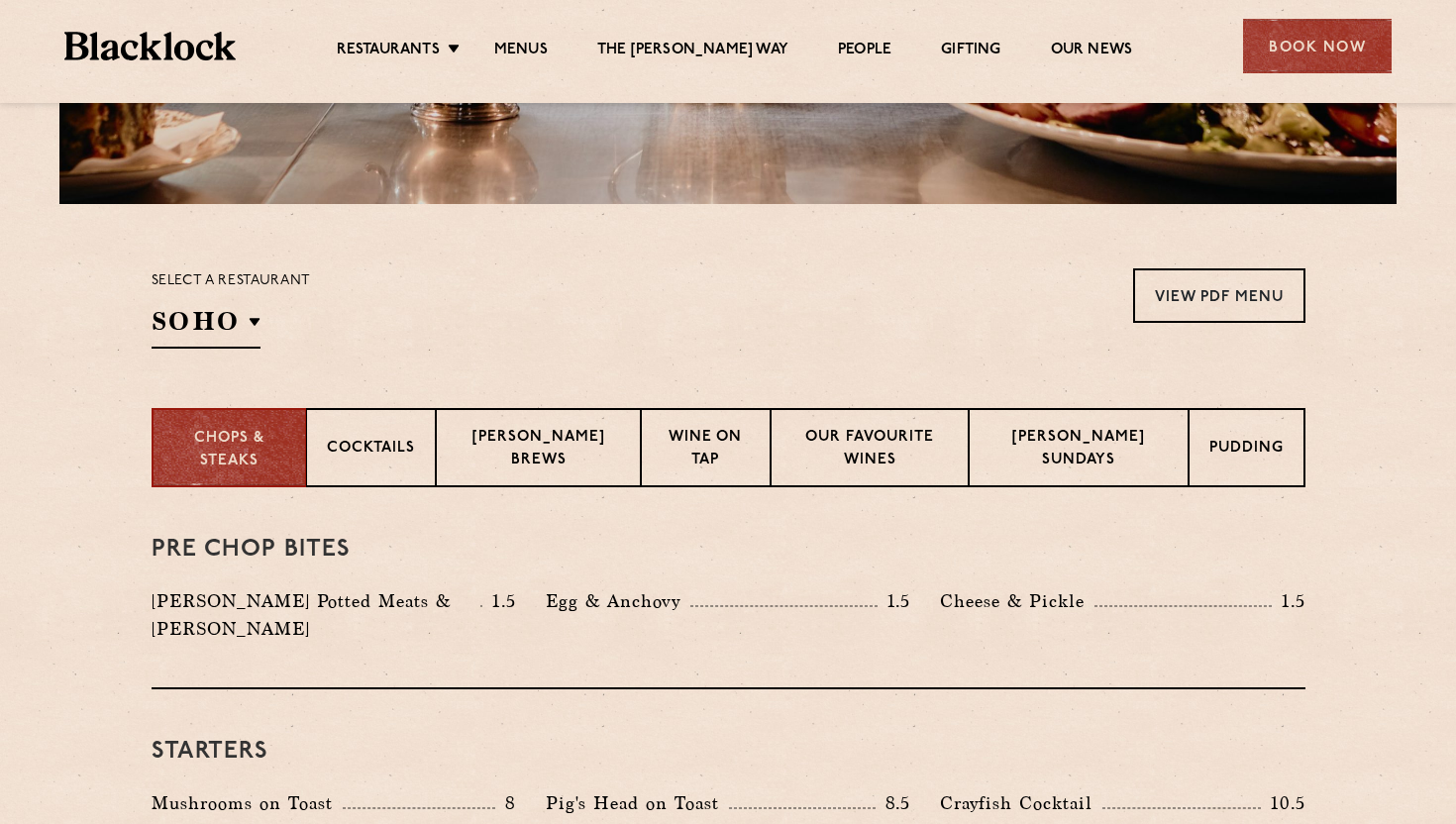 scroll, scrollTop: 496, scrollLeft: 0, axis: vertical 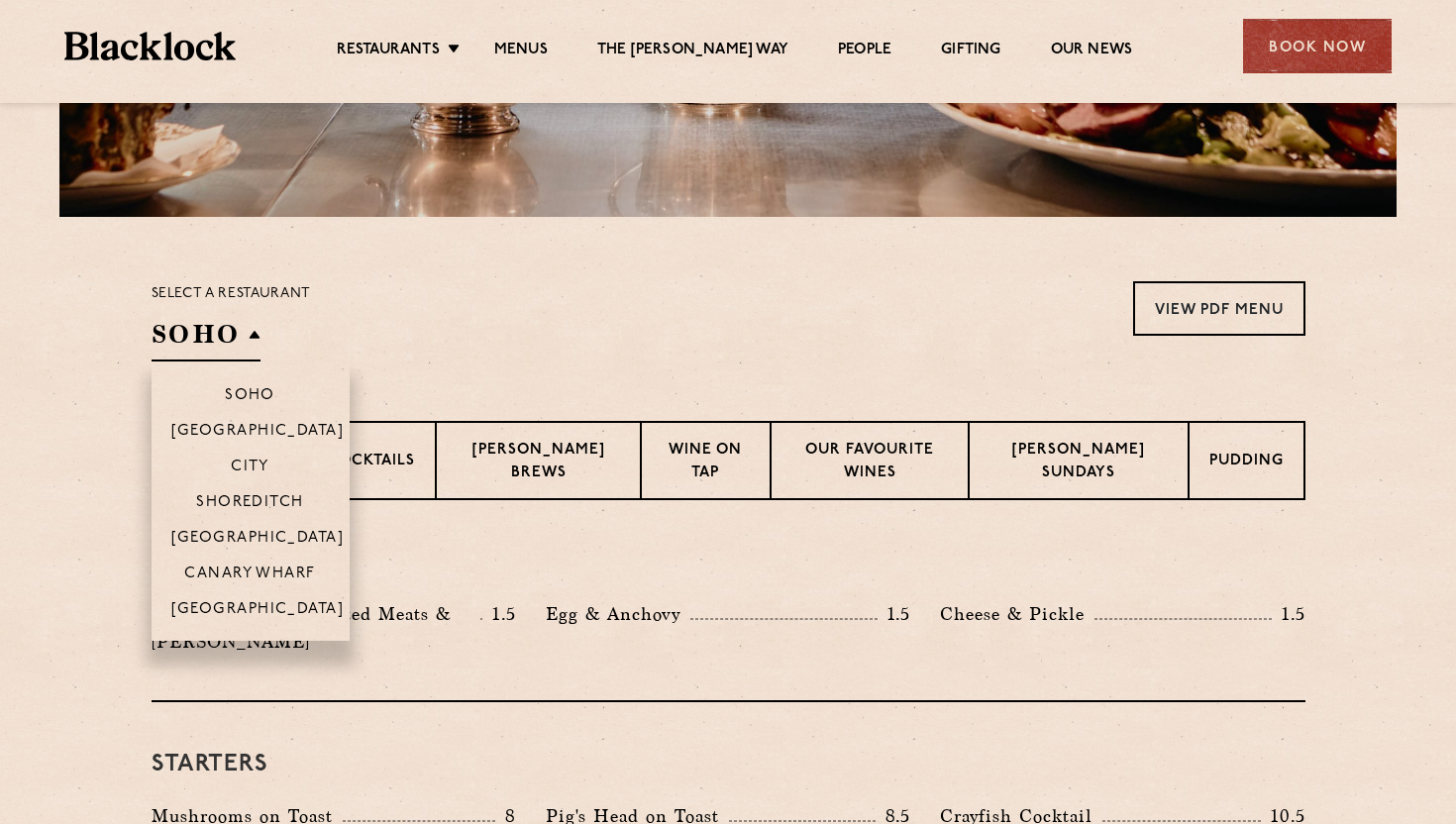click on "SOHO" at bounding box center [206, 339] 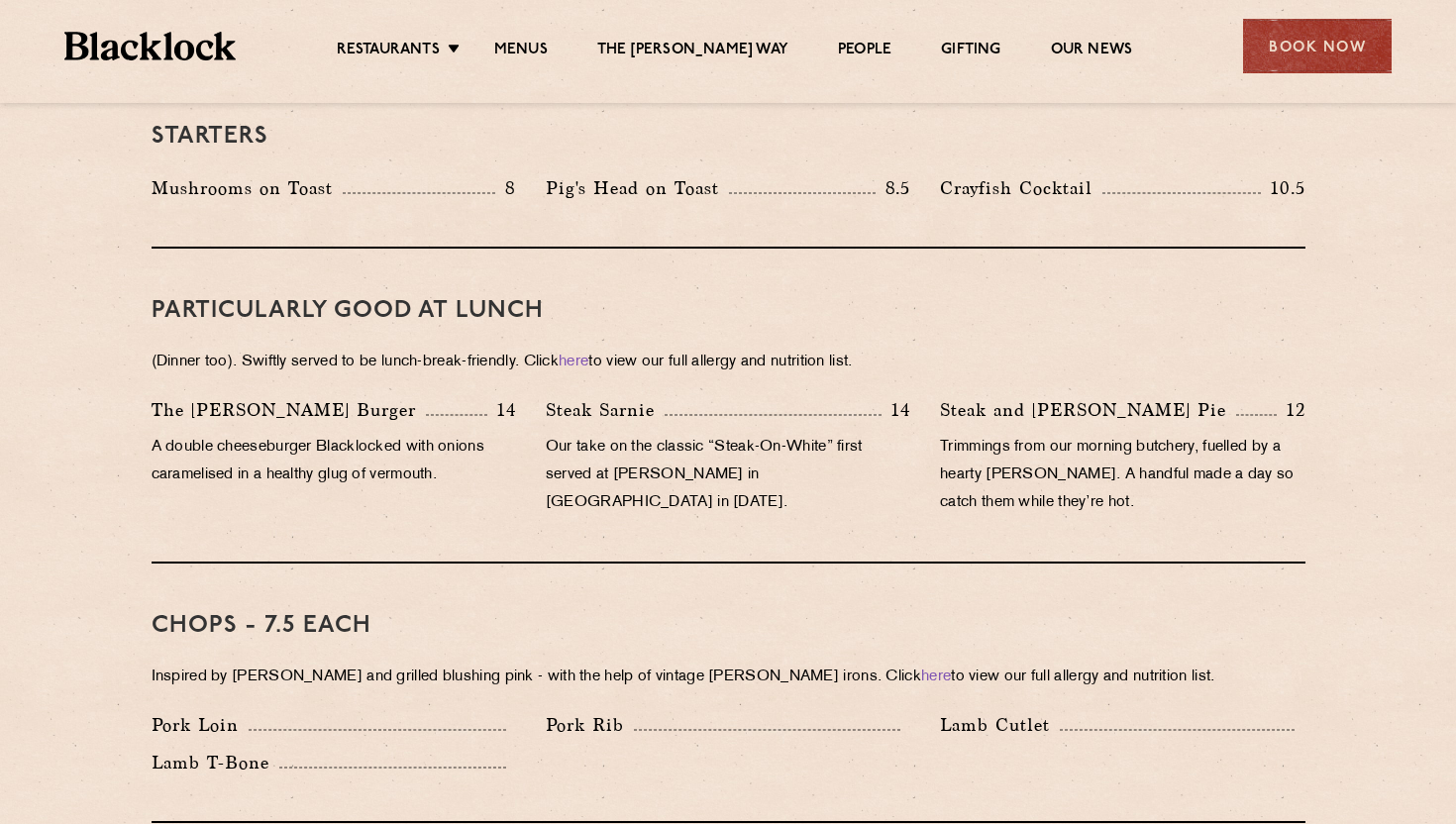 scroll, scrollTop: 818, scrollLeft: 0, axis: vertical 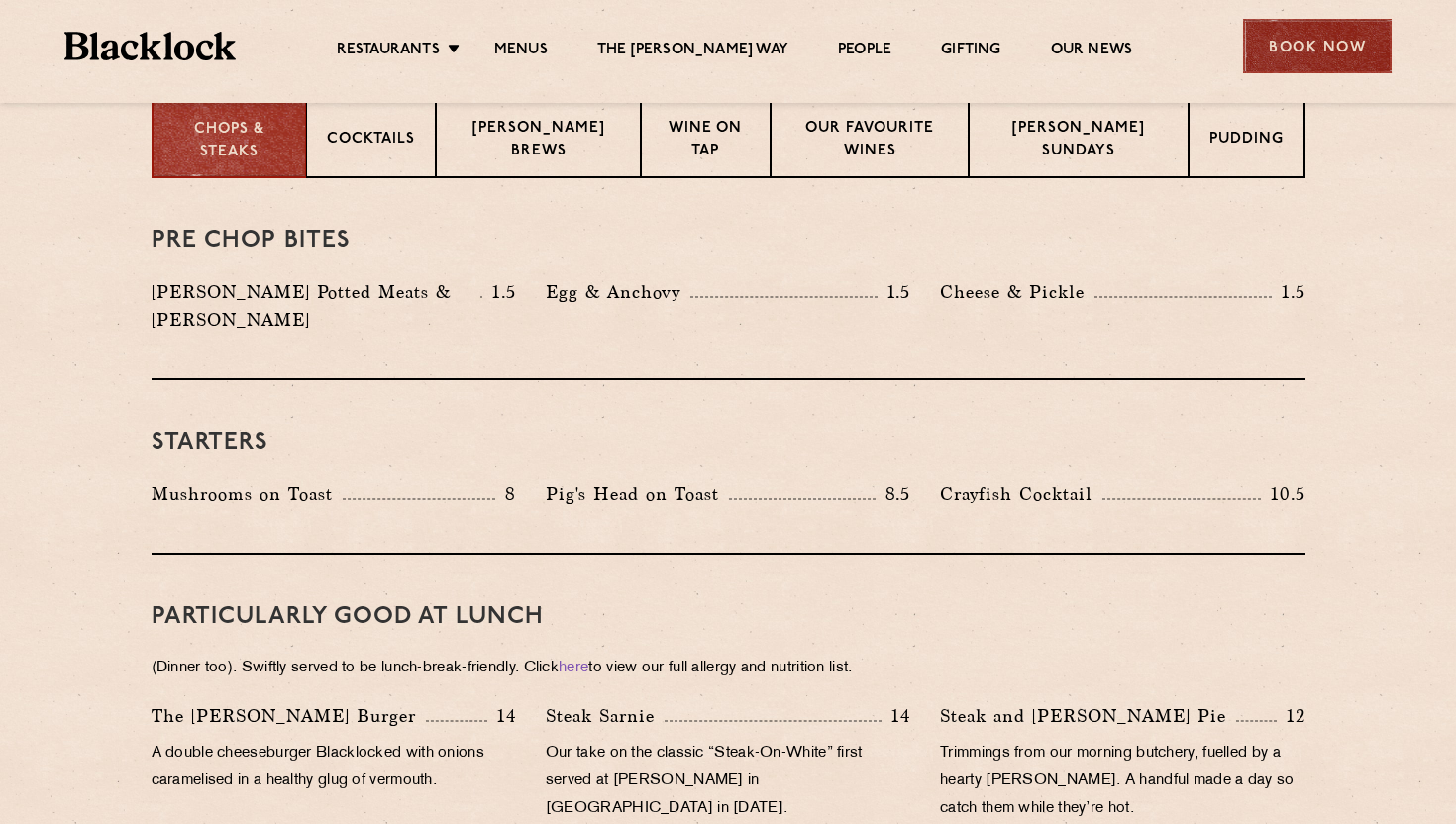 click on "Book Now" at bounding box center [1317, 46] 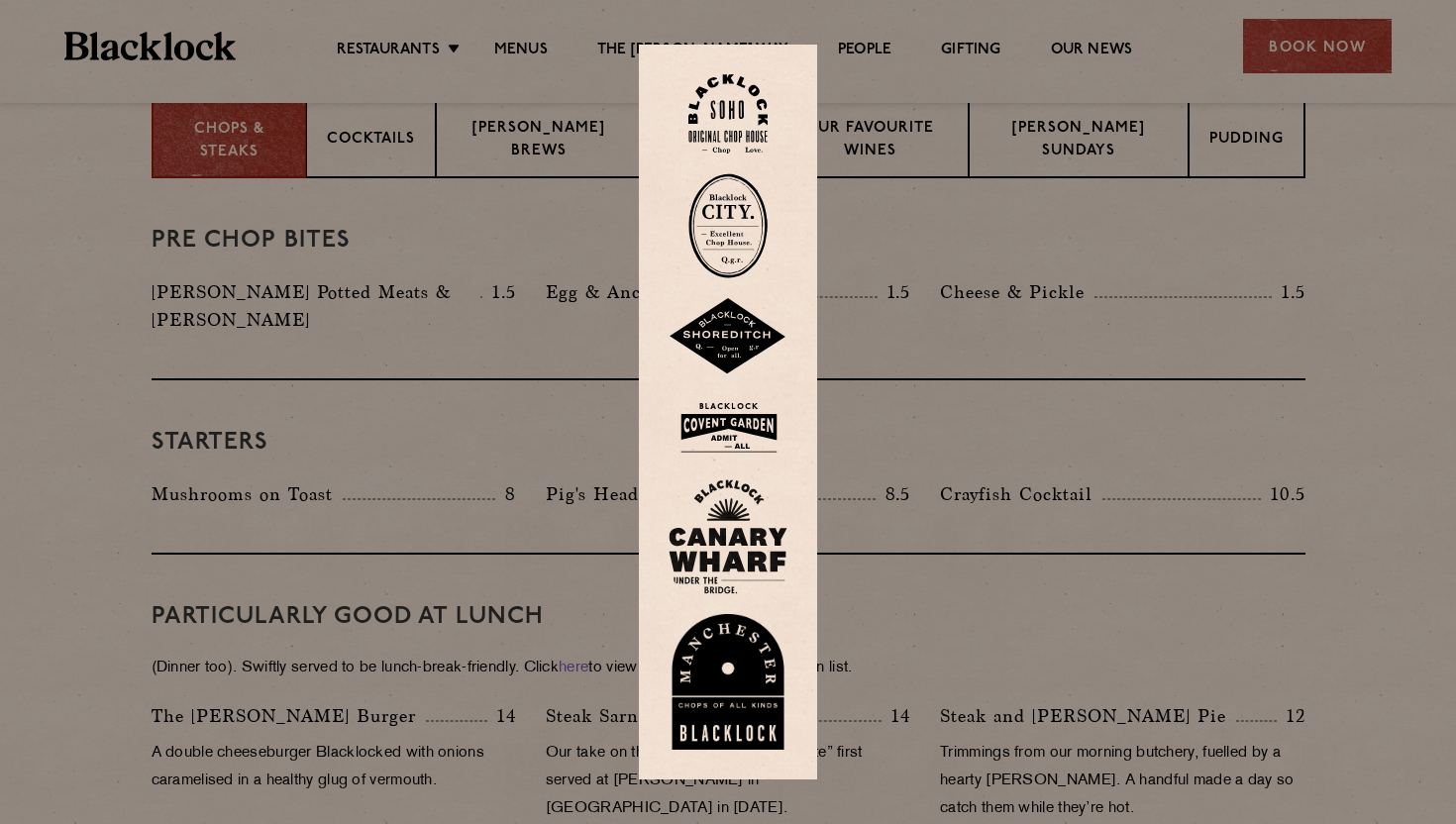click at bounding box center [728, 412] 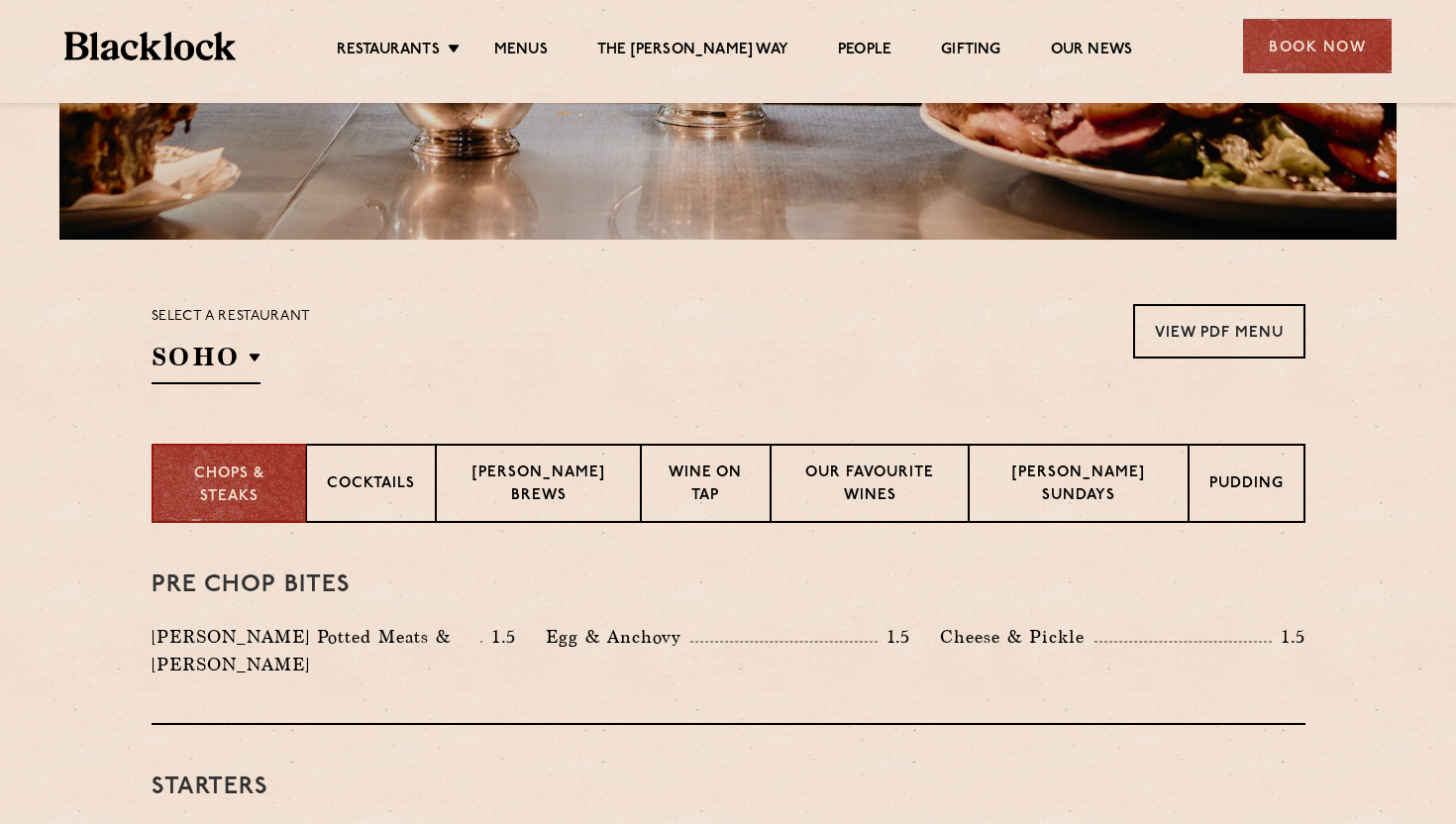 scroll, scrollTop: 451, scrollLeft: 0, axis: vertical 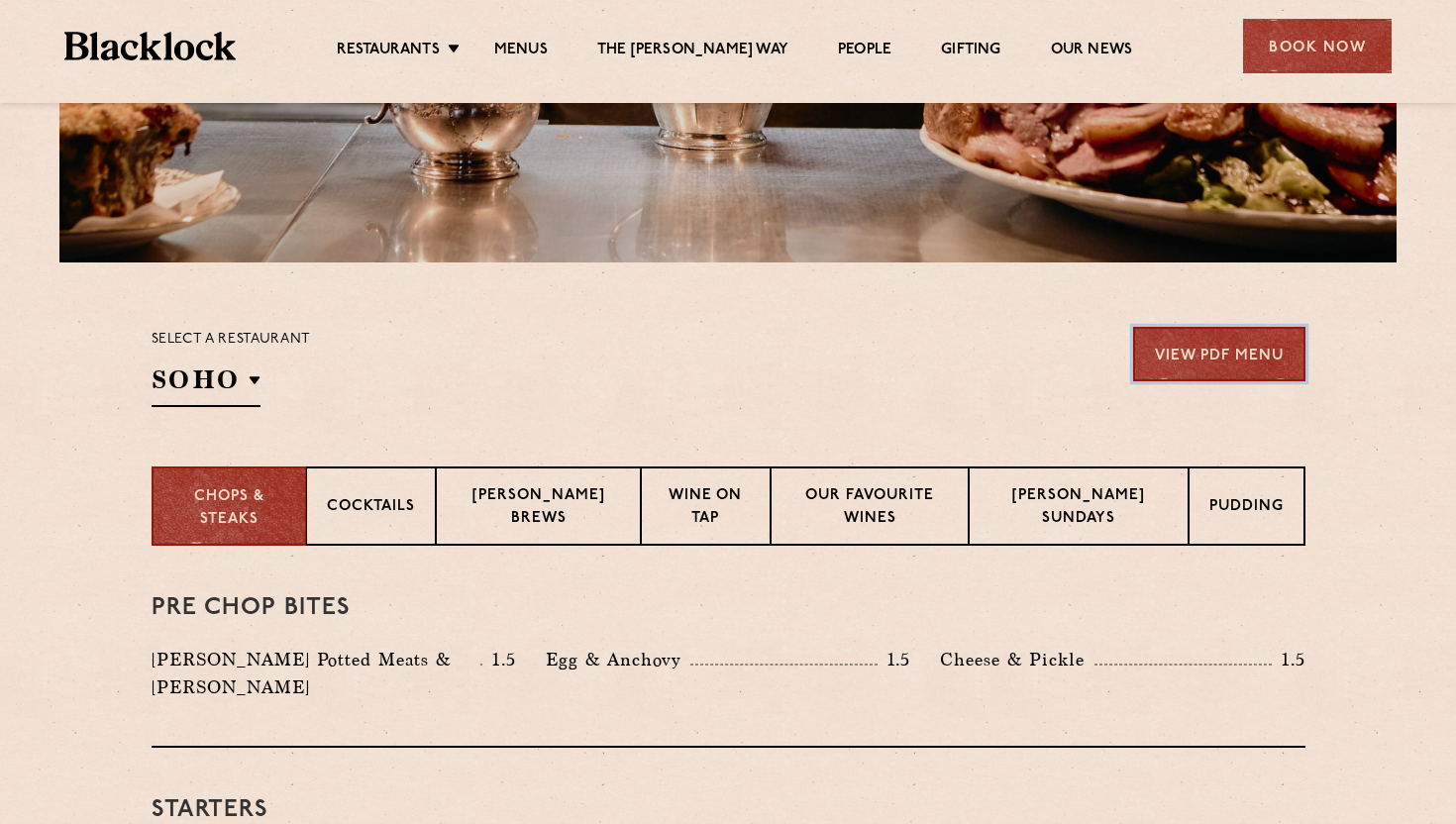 click on "View PDF Menu" at bounding box center (1219, 354) 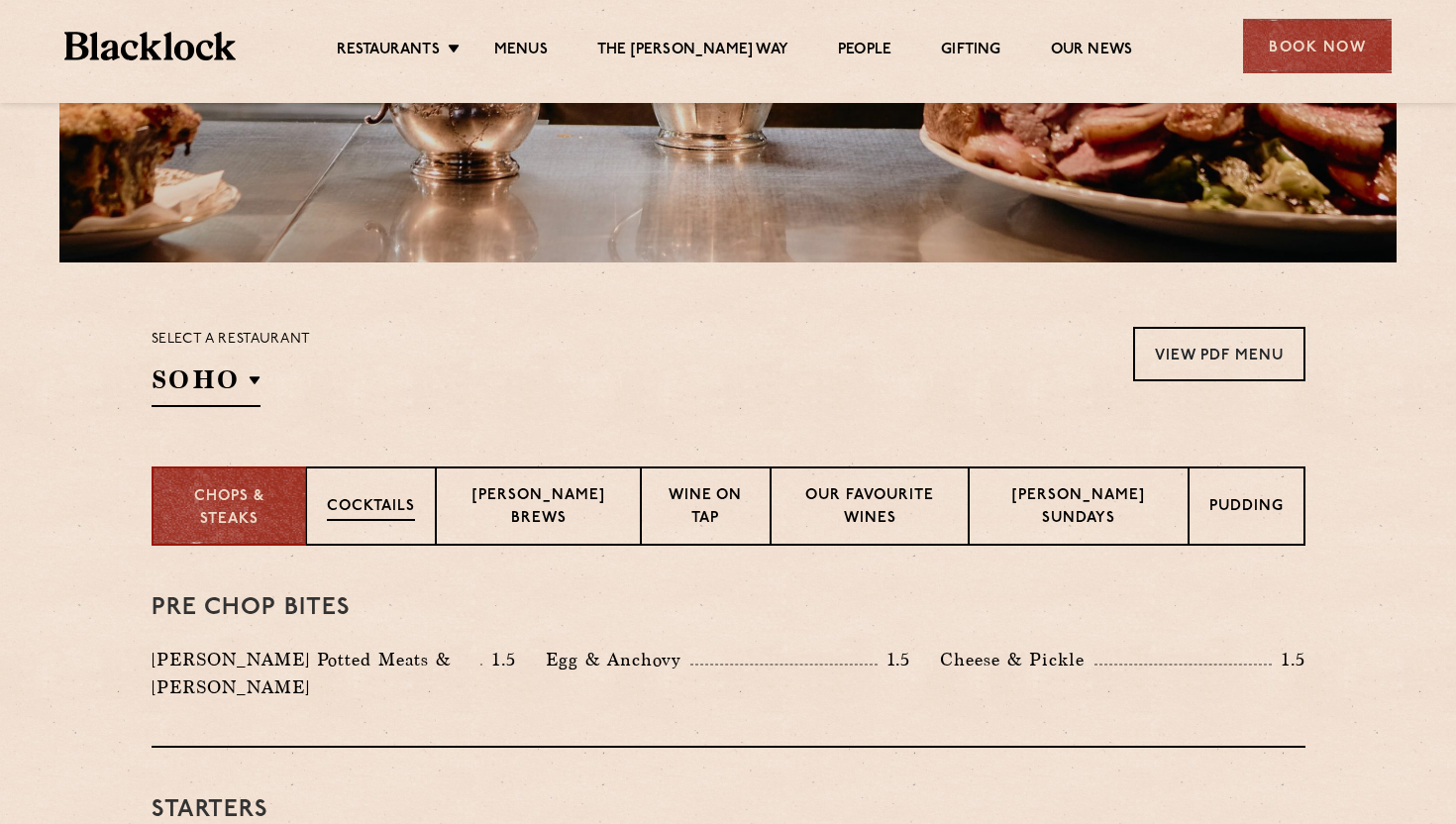 click on "Cocktails" at bounding box center (370, 508) 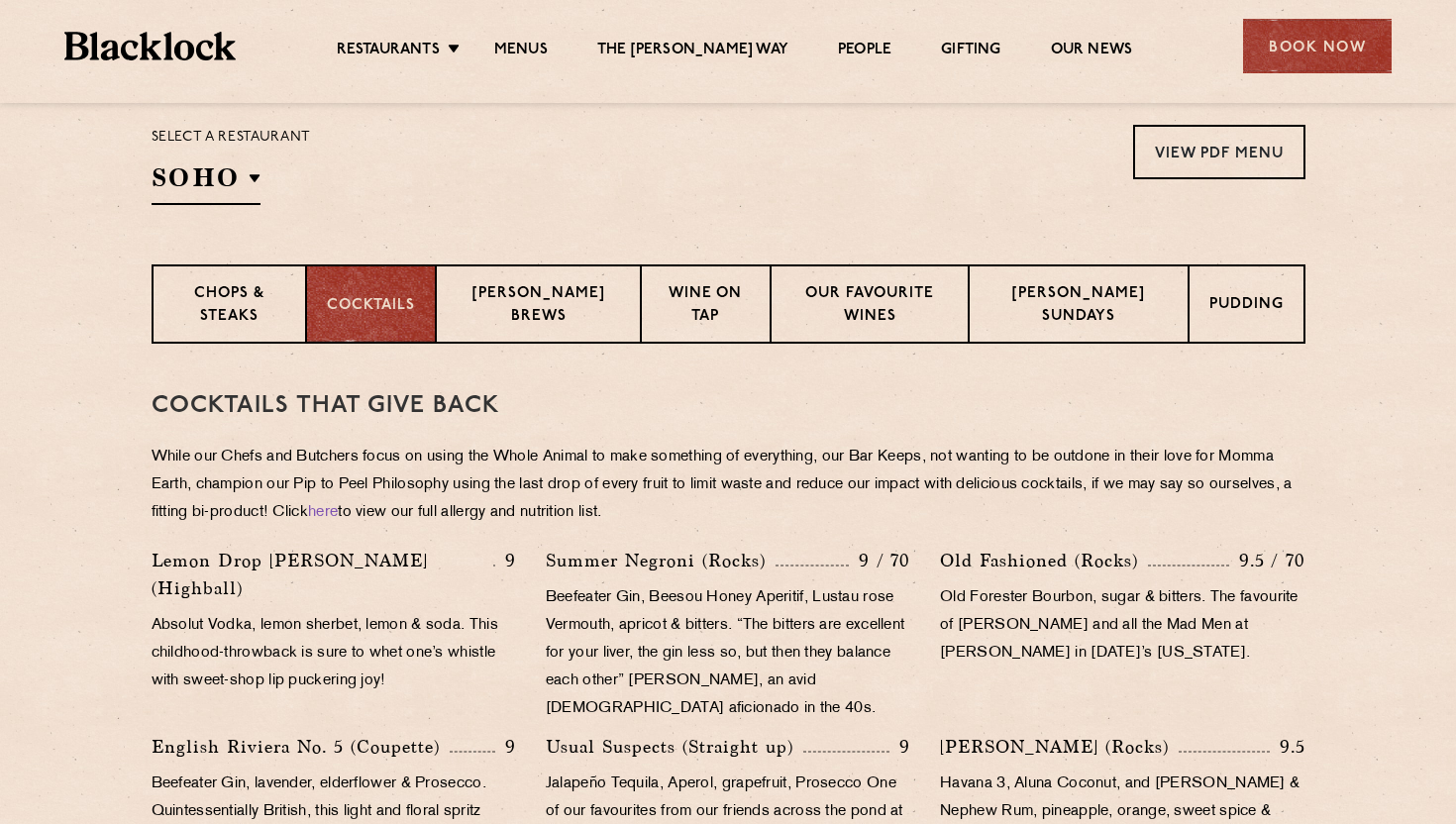 scroll, scrollTop: 629, scrollLeft: 0, axis: vertical 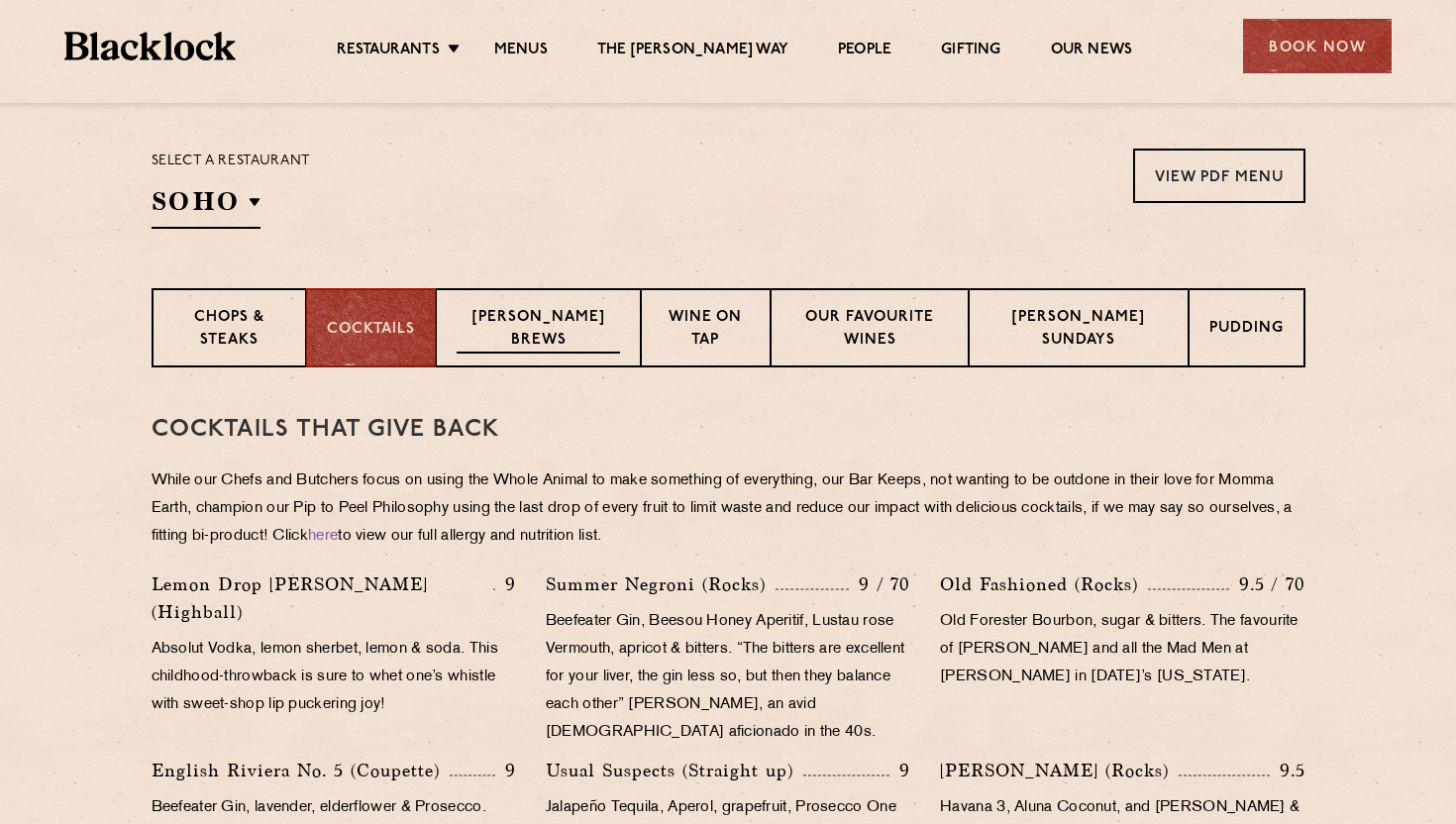 click on "[PERSON_NAME] Brews" at bounding box center [538, 330] 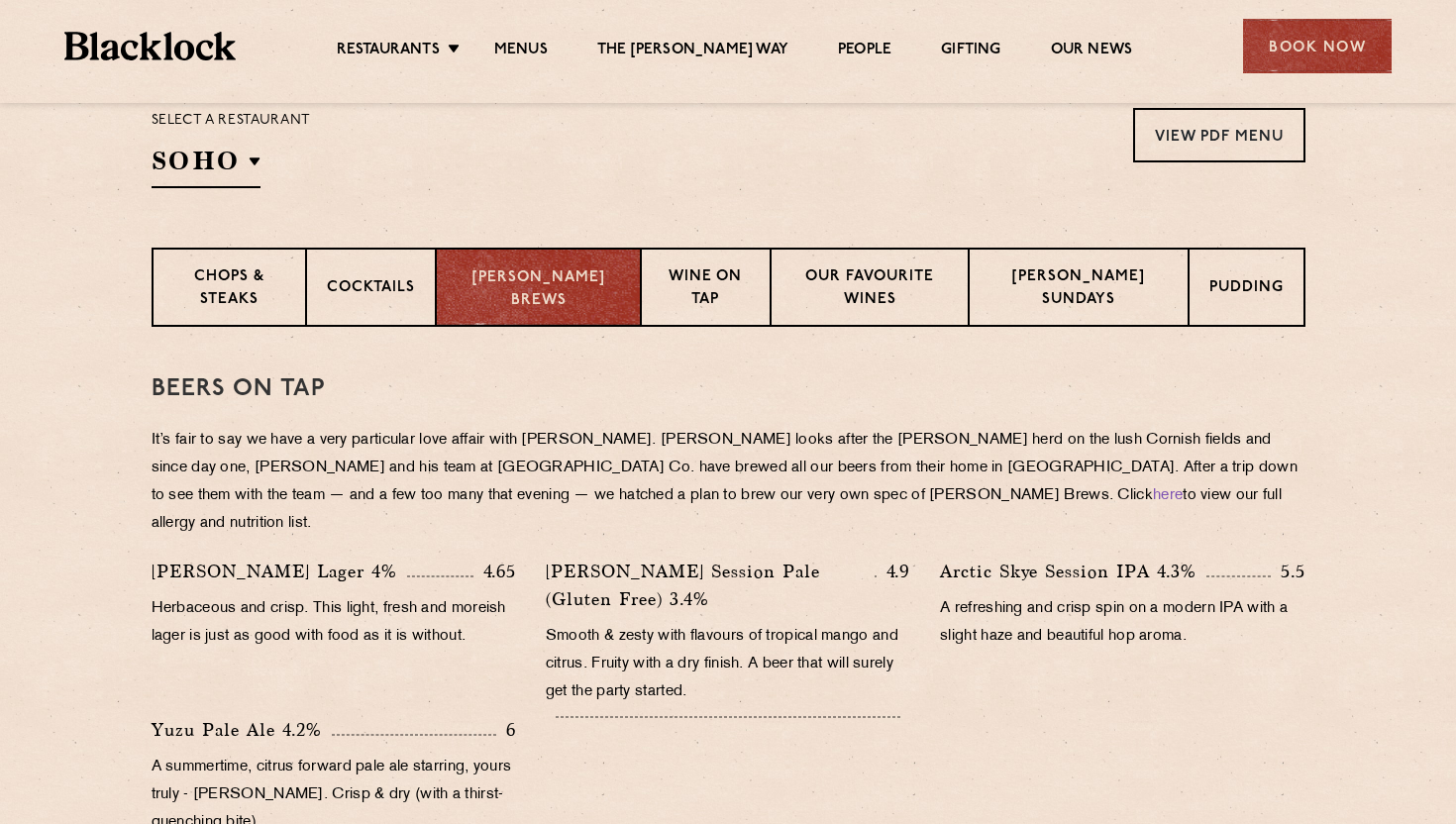 scroll, scrollTop: 670, scrollLeft: 0, axis: vertical 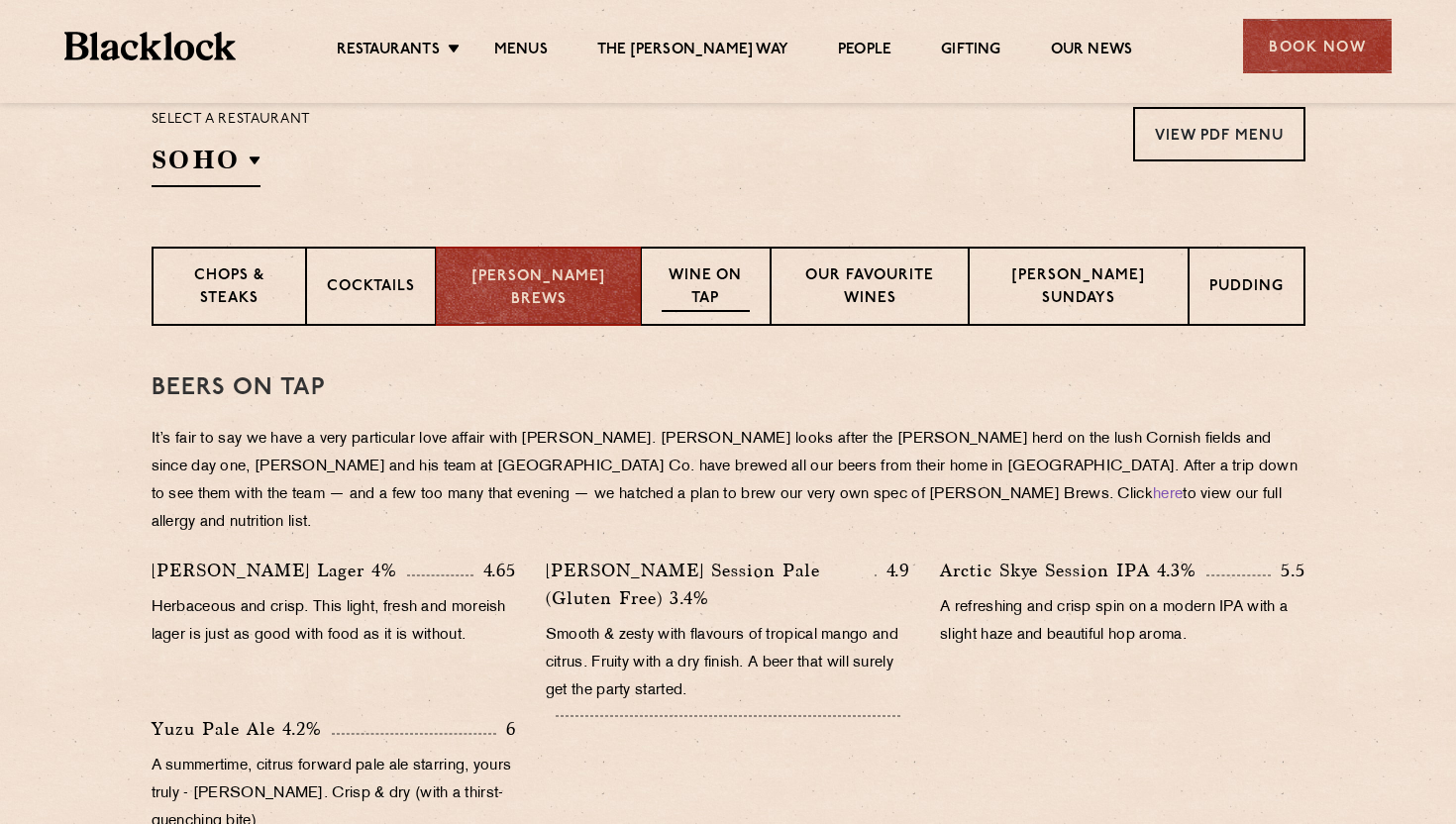 click on "Wine on Tap" at bounding box center [705, 288] 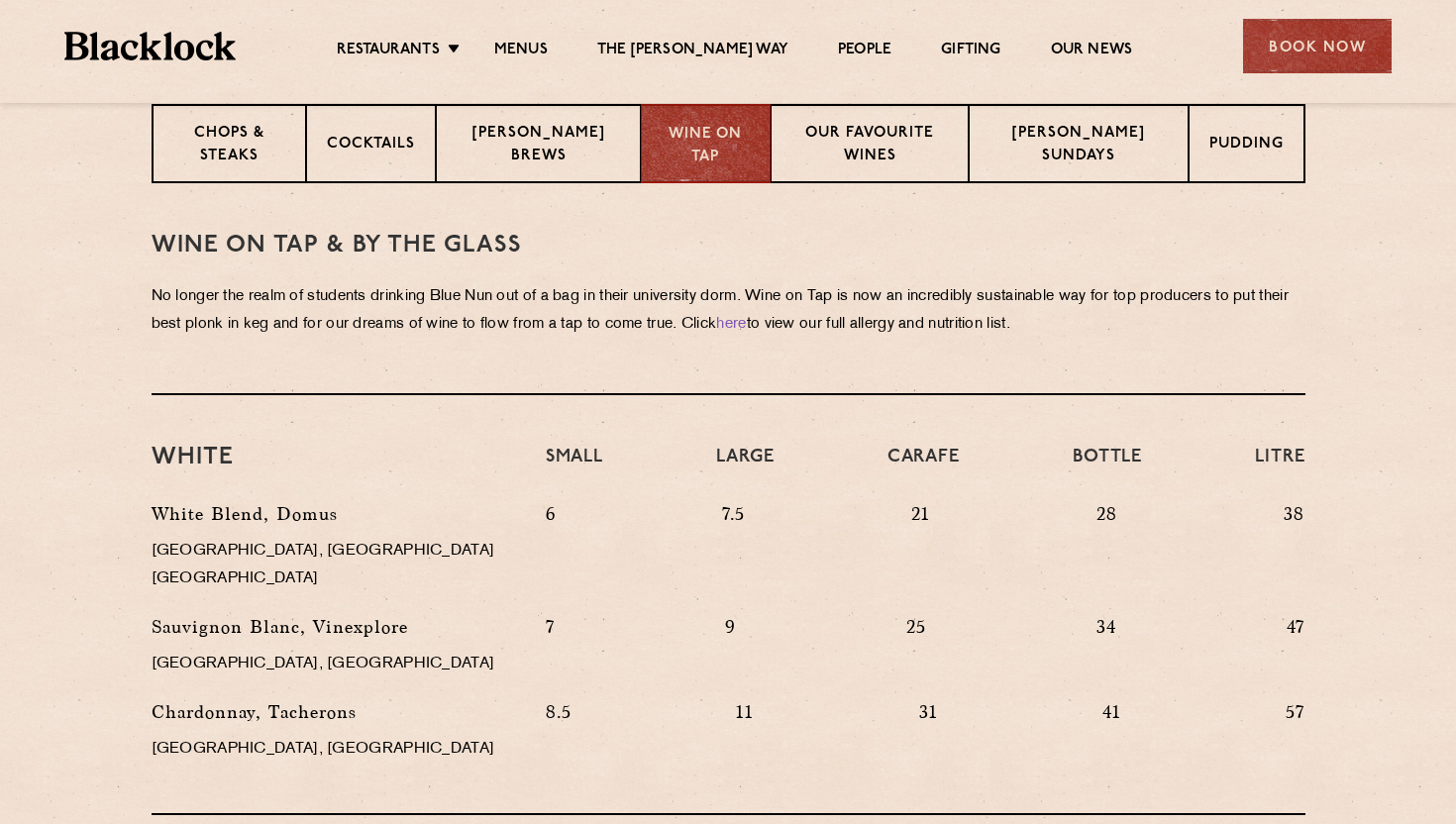 scroll, scrollTop: 657, scrollLeft: 0, axis: vertical 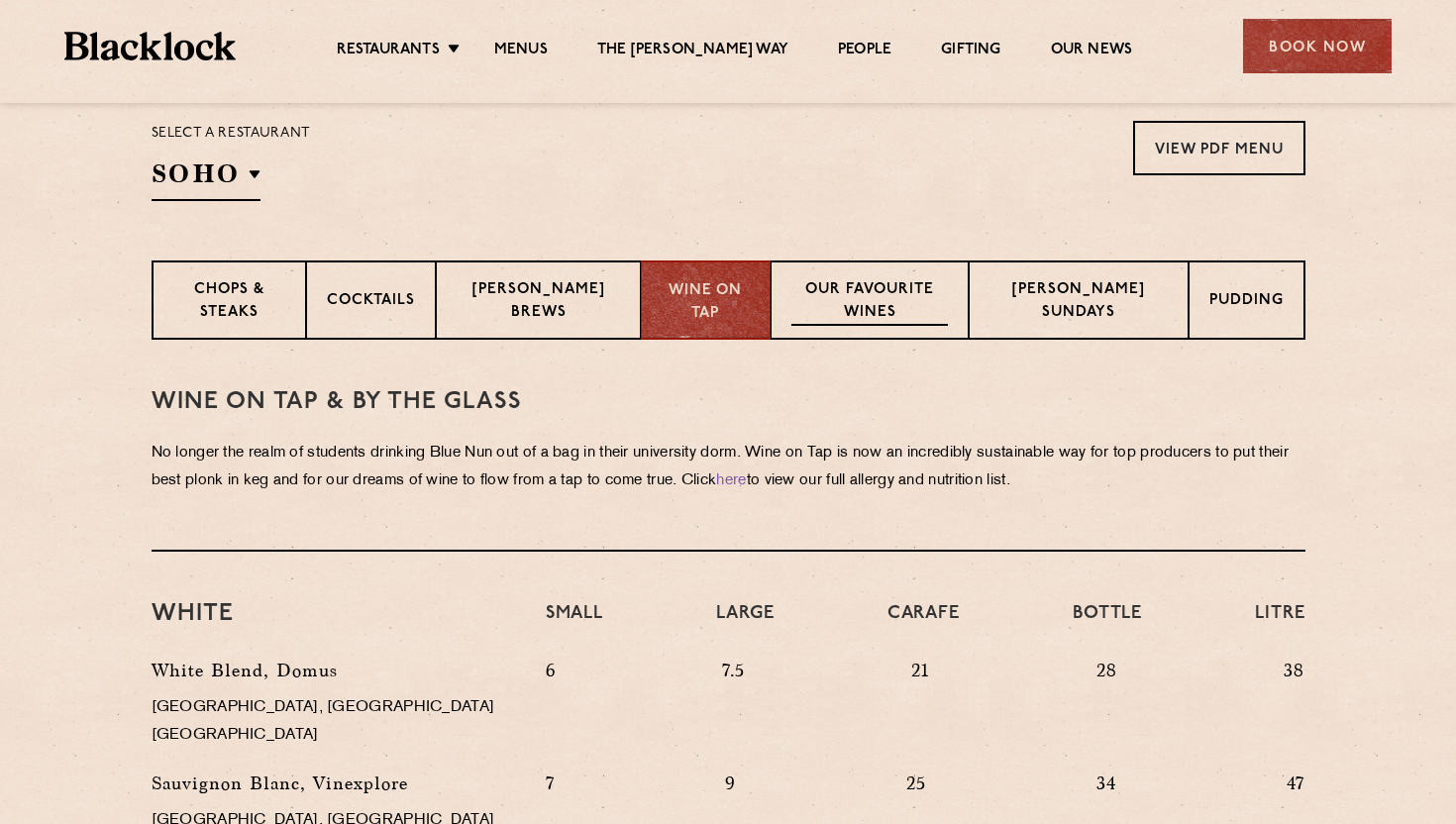 click on "Our favourite wines" at bounding box center [870, 302] 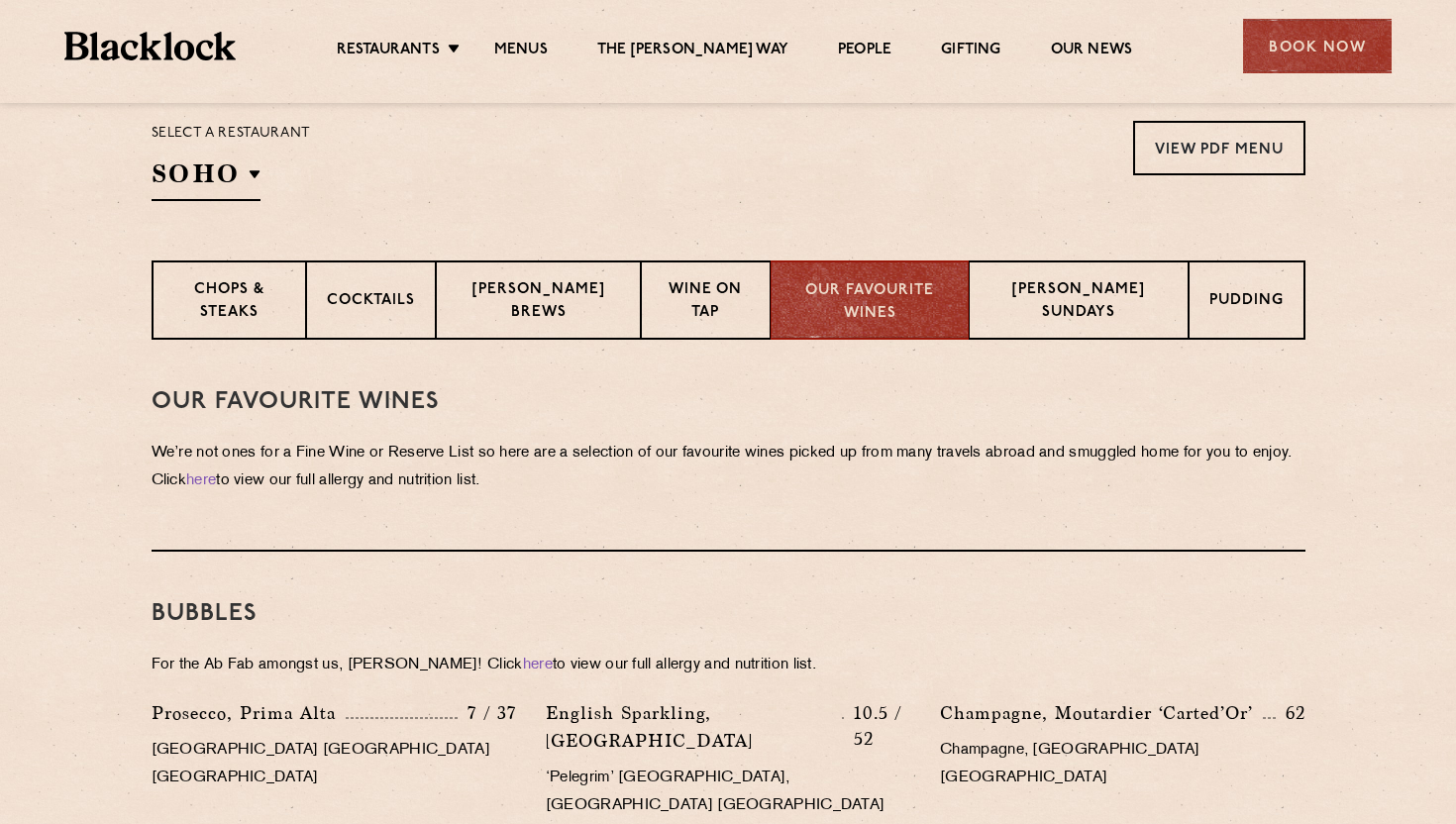 click on "Select a restaurant SOHO Soho Birmingham City Shoreditch Covent Garden Canary Wharf Manchester   View PDF Menu   View PDF Menu   View PDF Menu   View PDF Menu   View PDF Menu   View PDF Menu   View PDF Menu" at bounding box center (728, 158) 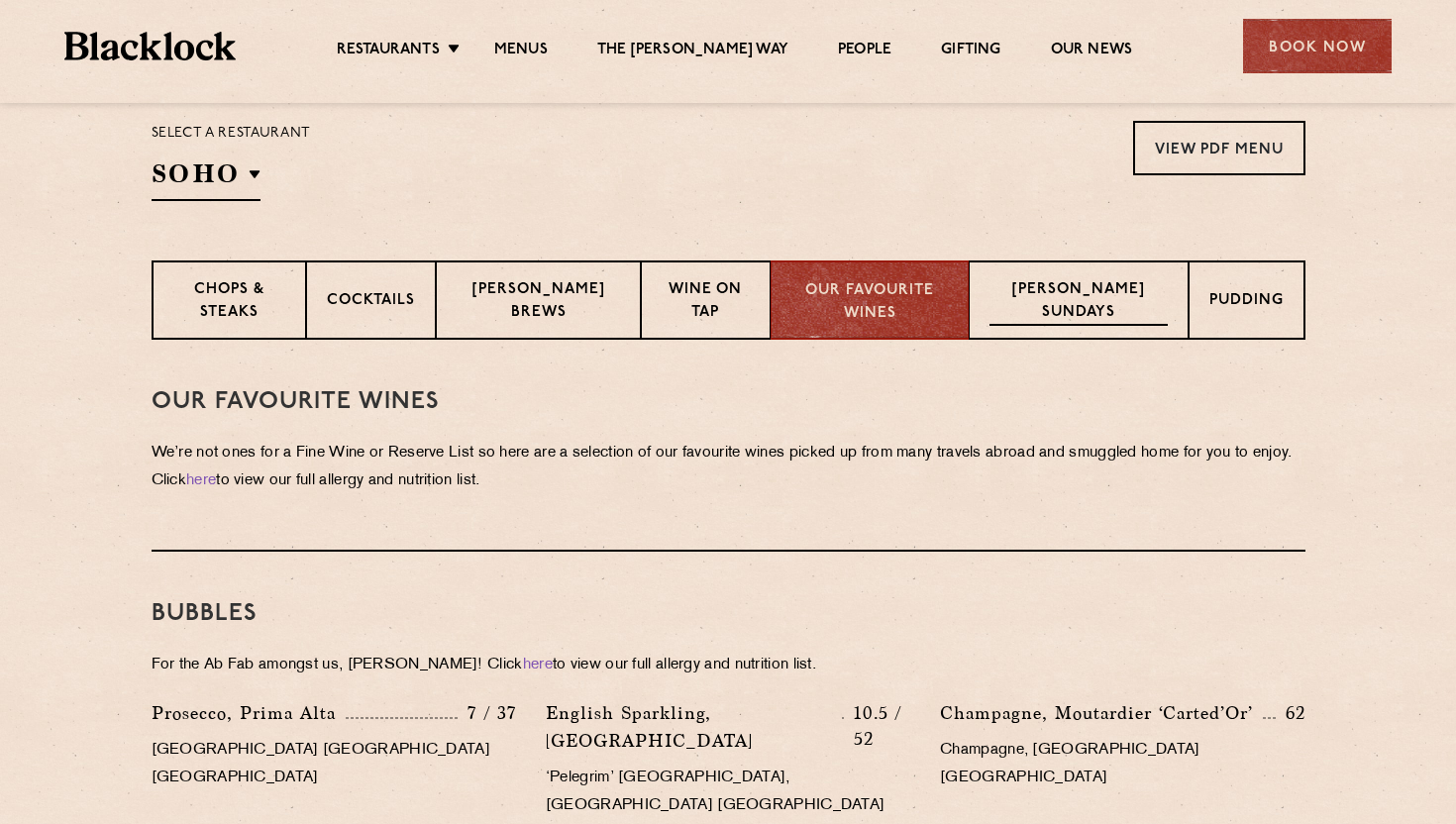 click on "[PERSON_NAME] Sundays" at bounding box center [1079, 302] 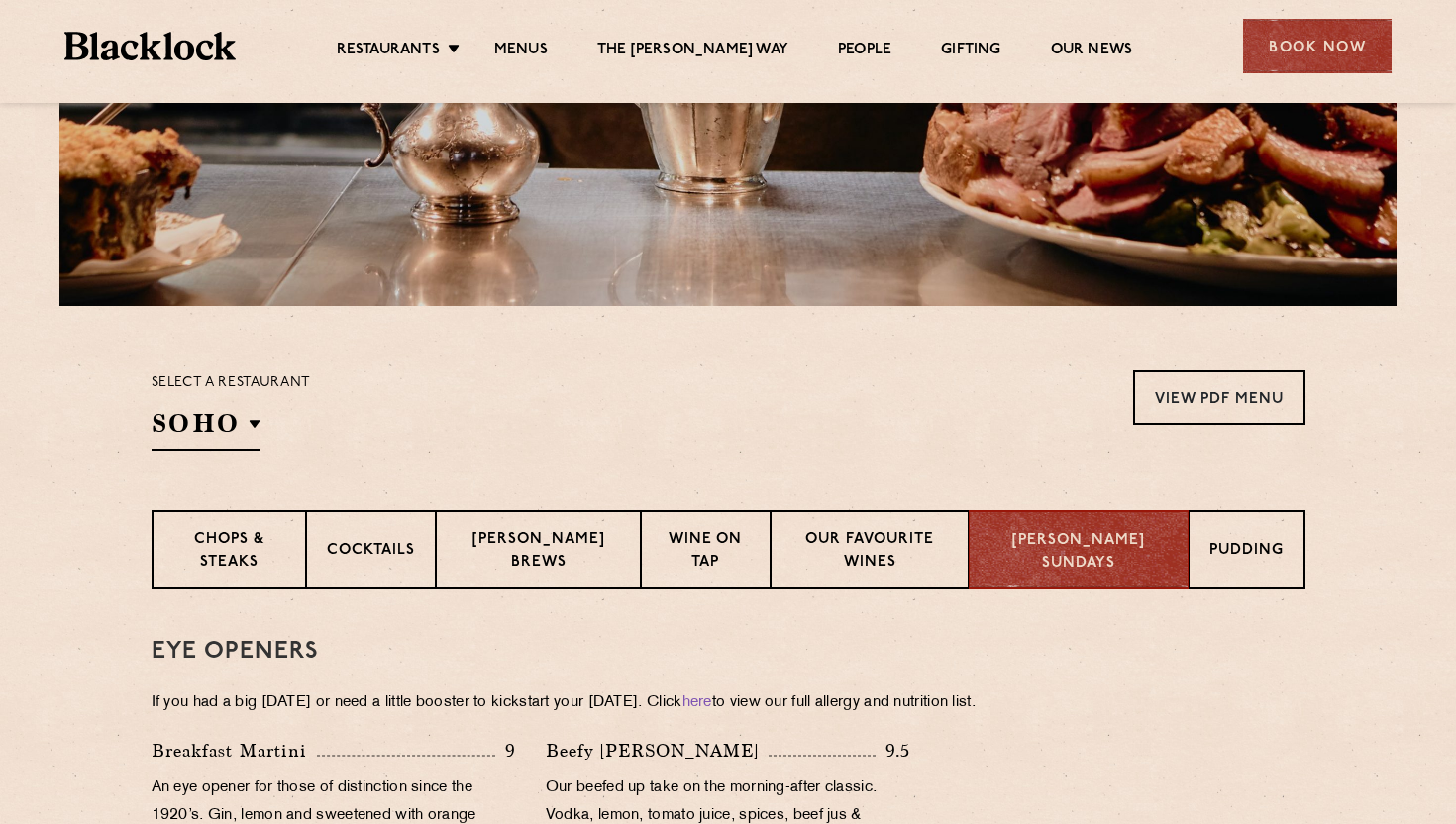 scroll, scrollTop: 457, scrollLeft: 0, axis: vertical 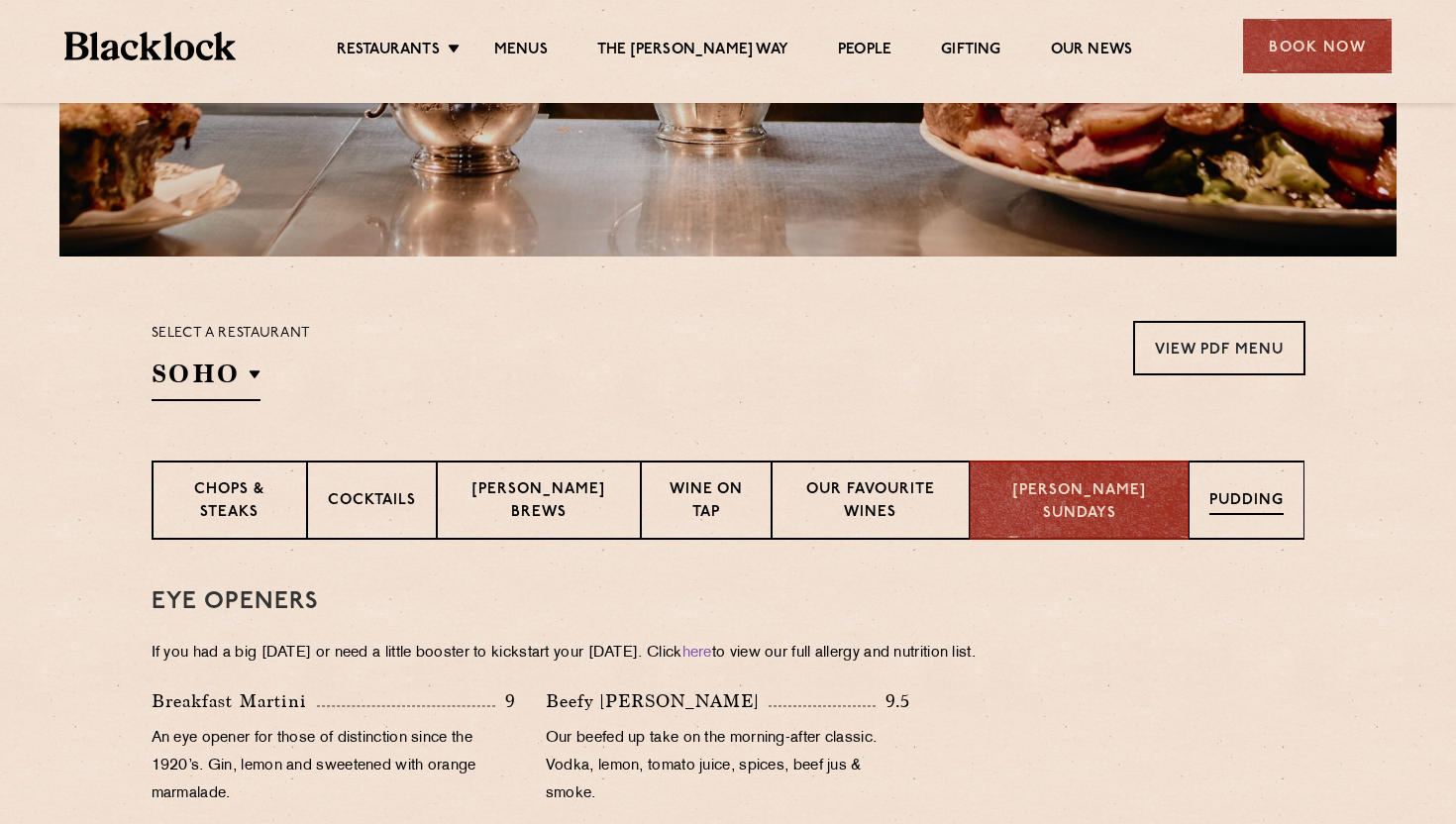 click on "Pudding" at bounding box center [1246, 502] 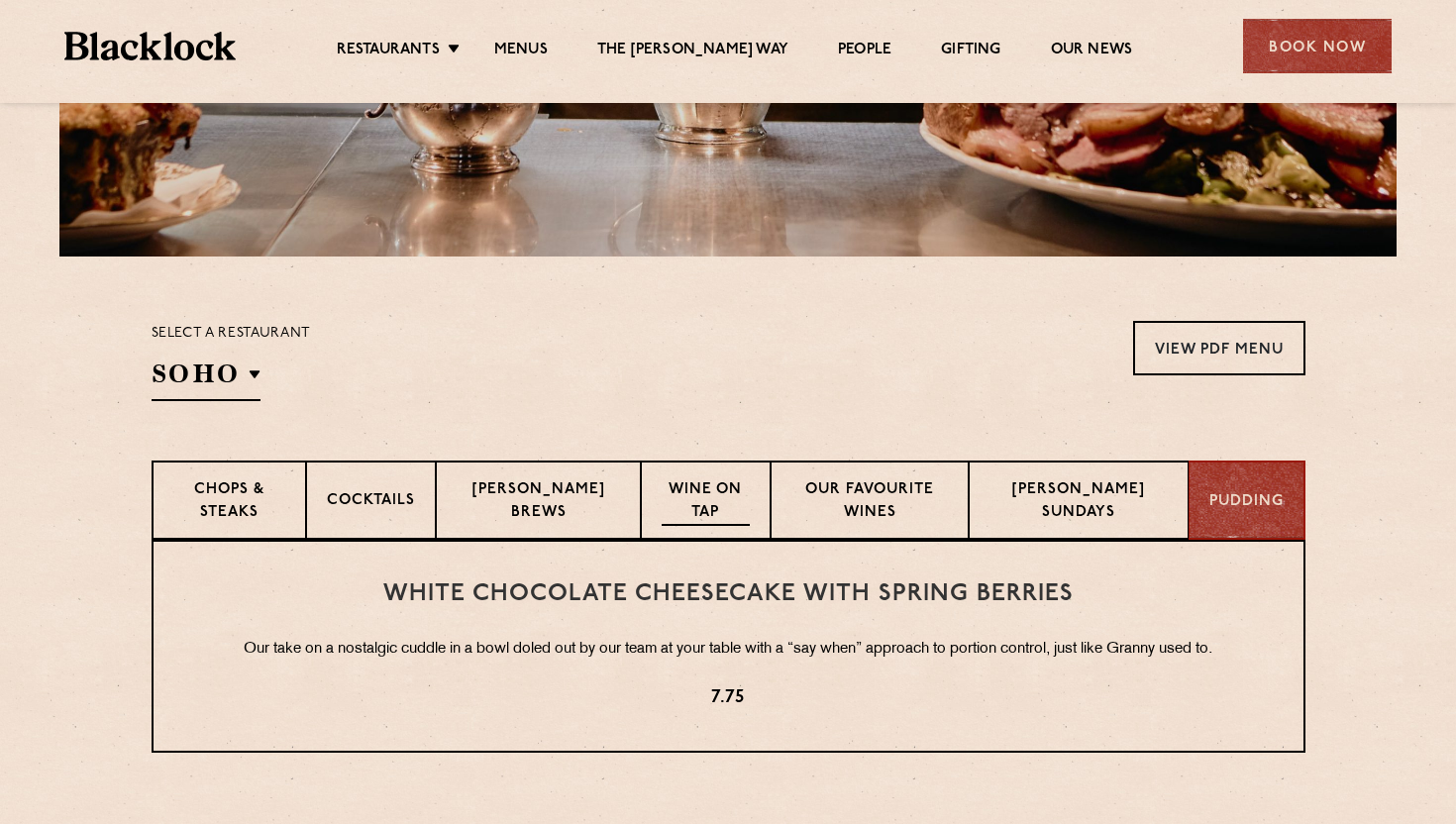 click on "Wine on Tap" at bounding box center [705, 502] 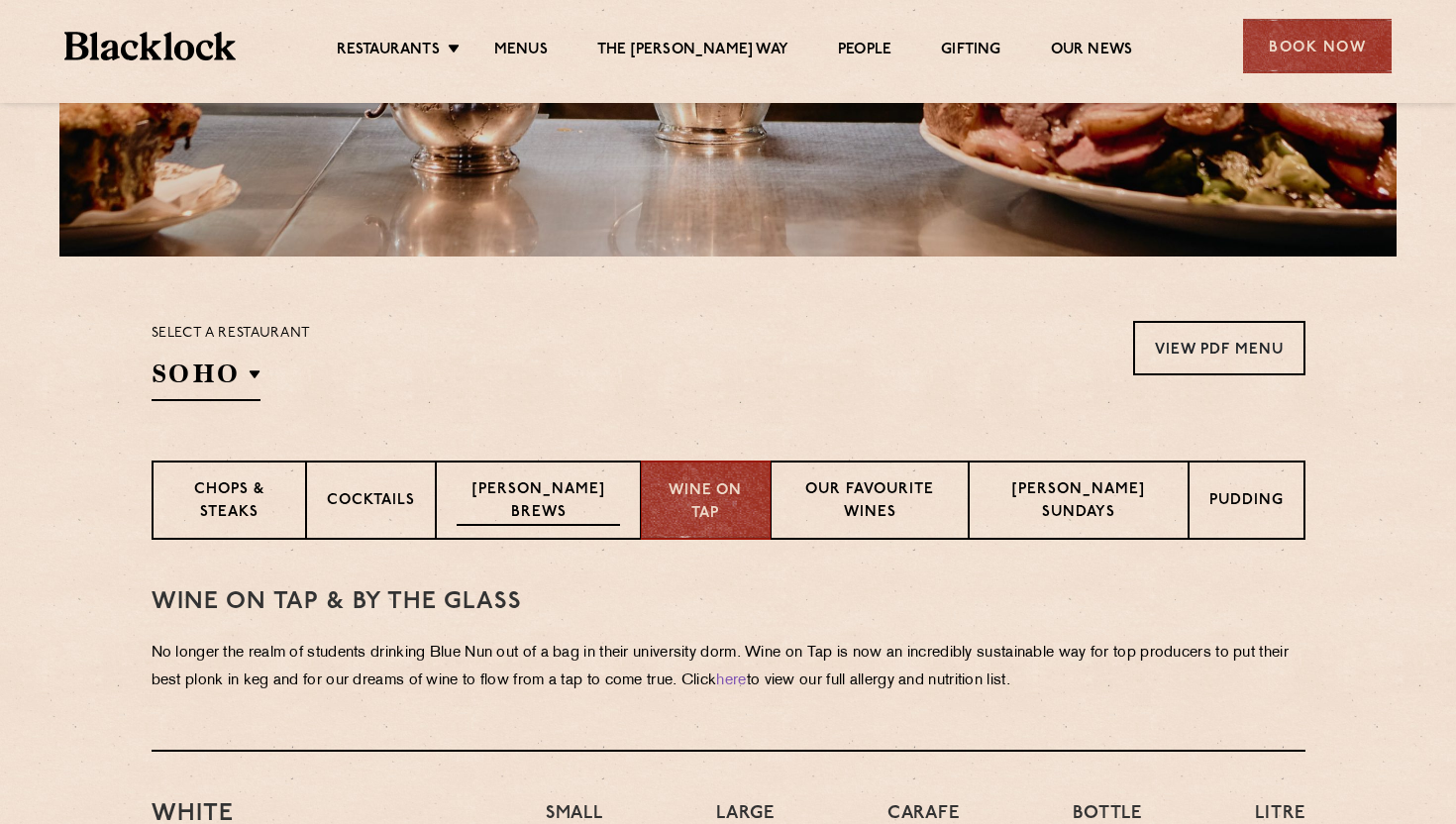 click on "[PERSON_NAME] Brews" at bounding box center (538, 502) 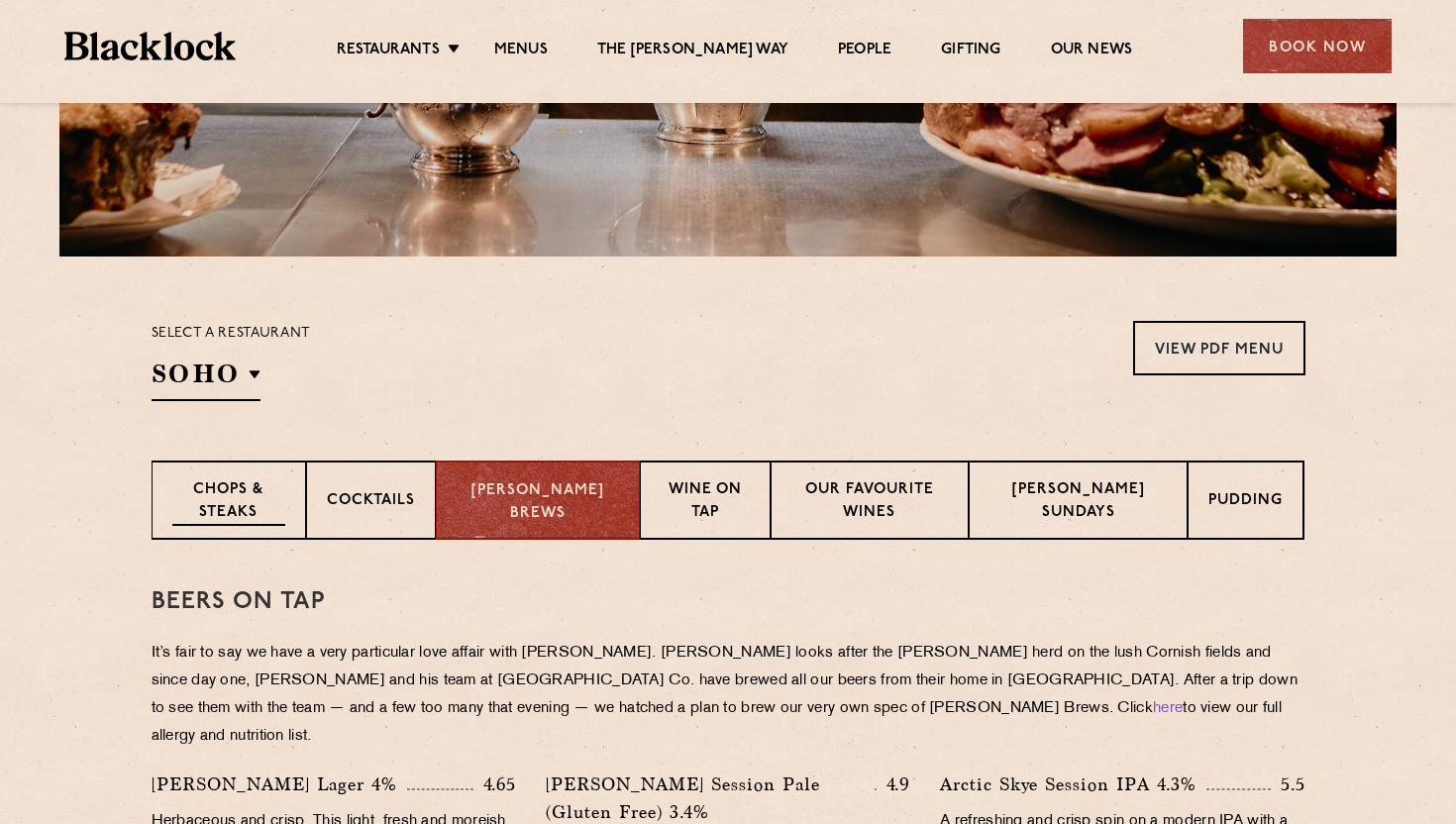 click on "Chops & Steaks" at bounding box center (229, 502) 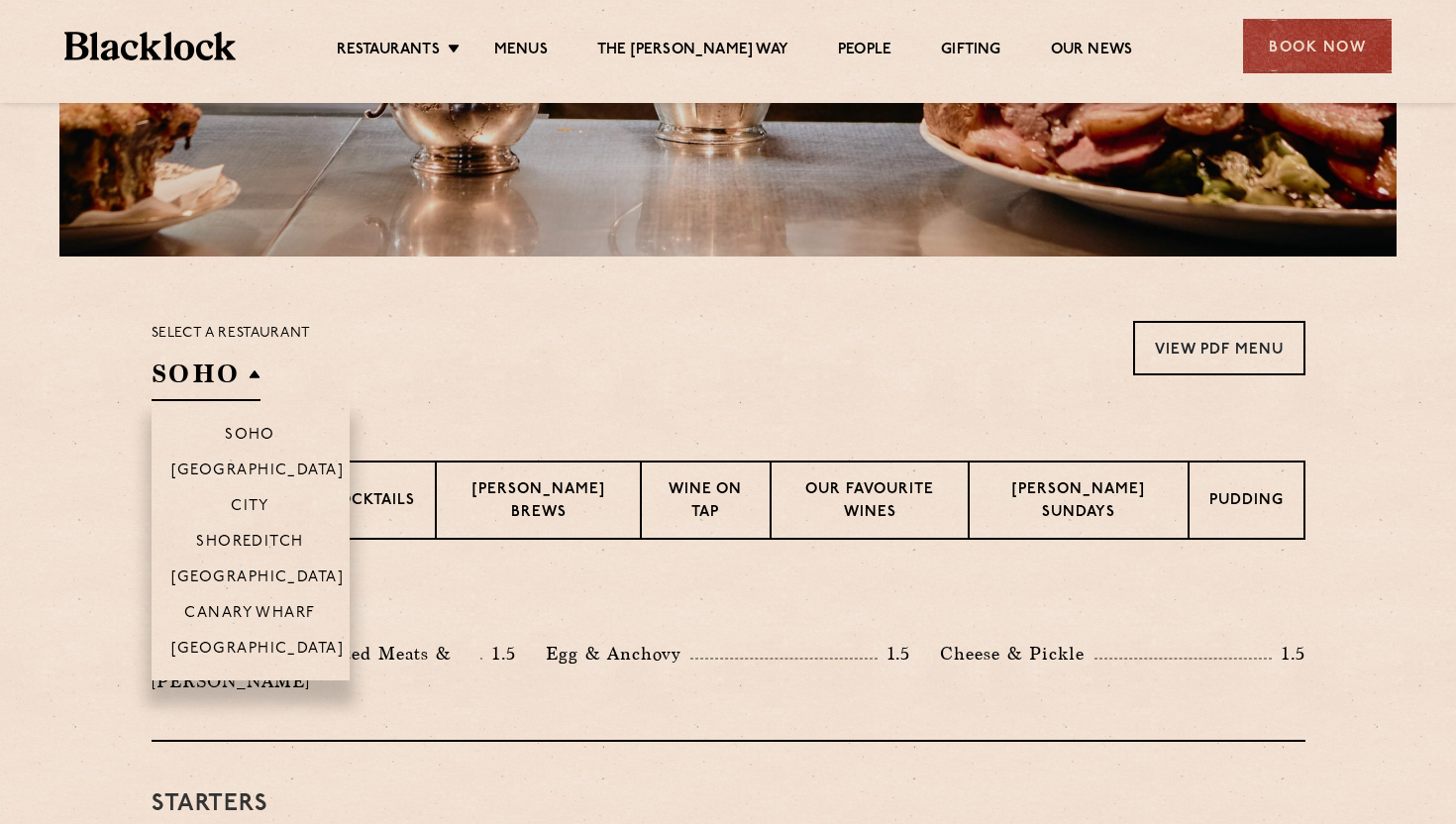 click on "SOHO" at bounding box center (206, 378) 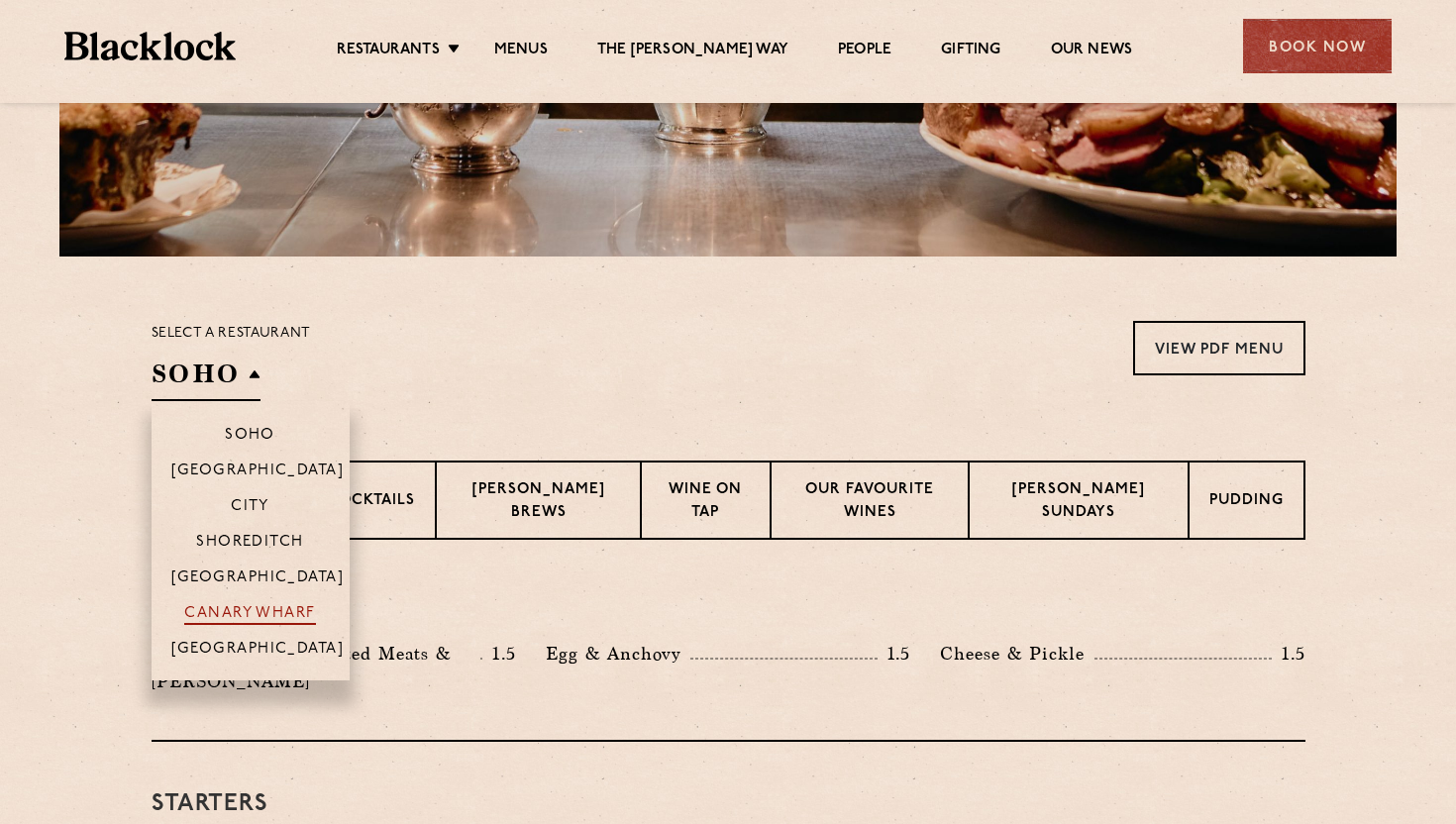 click on "Canary Wharf" at bounding box center [250, 615] 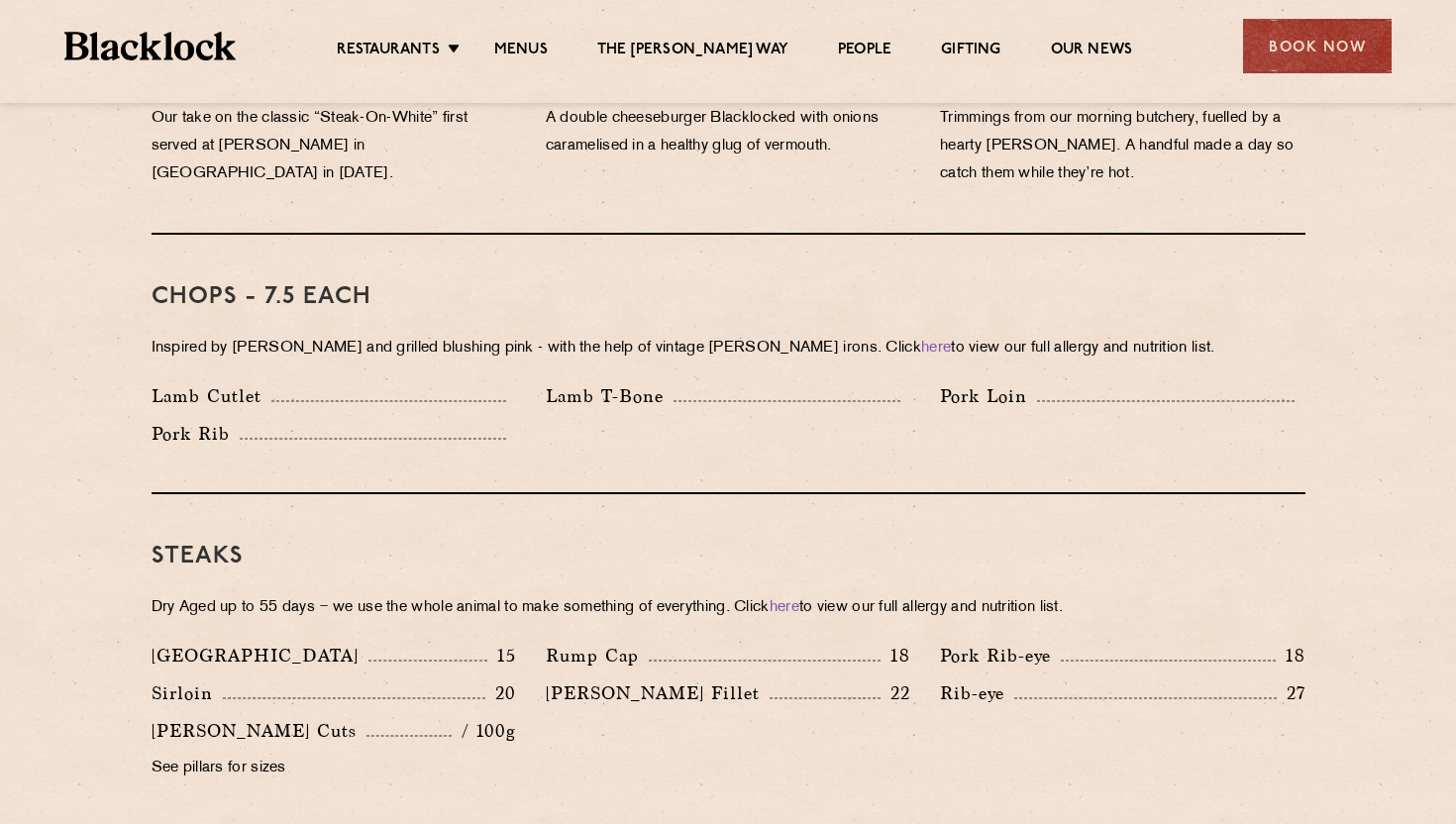 scroll, scrollTop: 1562, scrollLeft: 0, axis: vertical 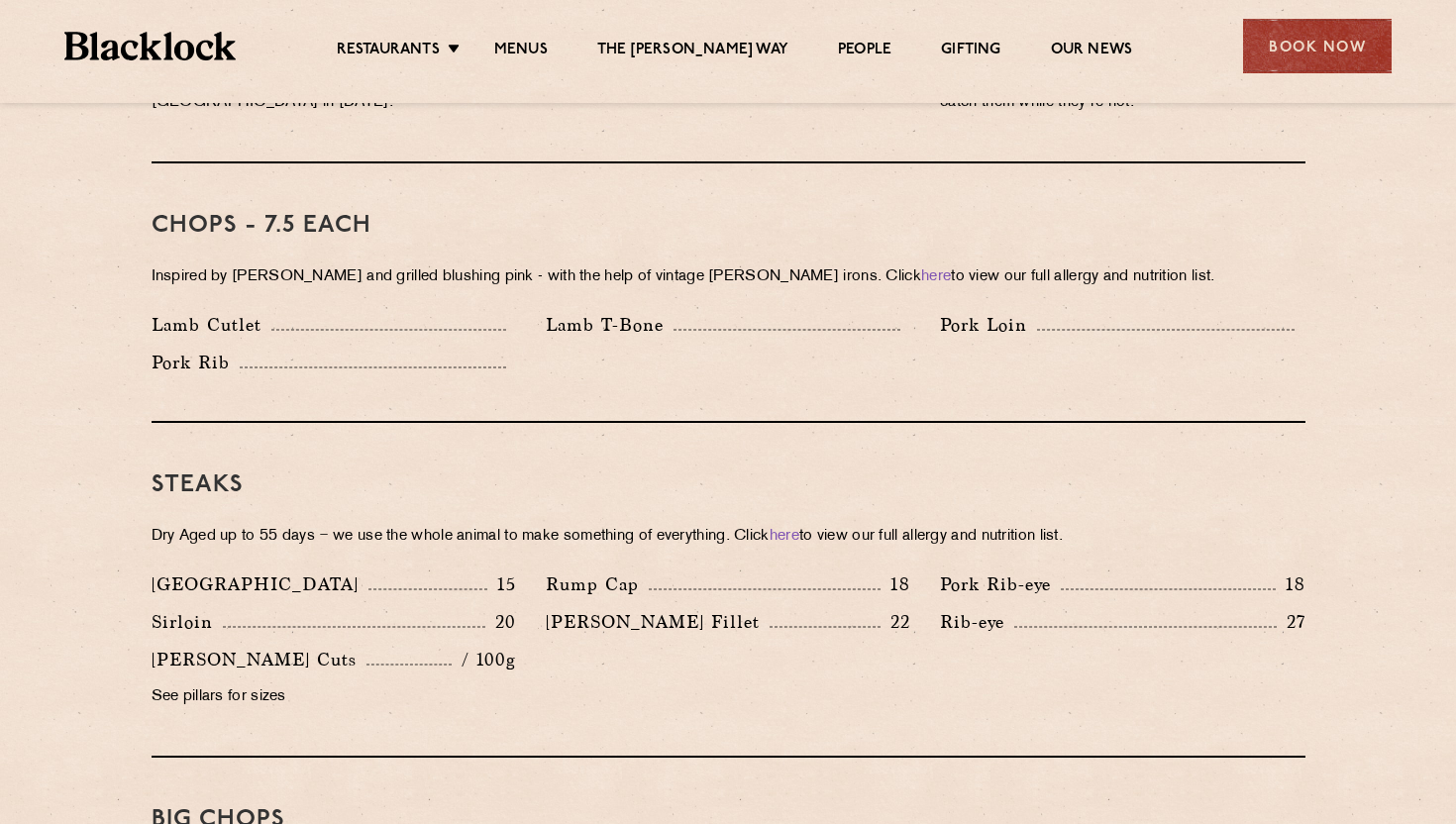 click on "Inspired by Joe Beef and grilled blushing pink - with the help of vintage Blacklock irons.  Click  here  to view our full allergy and nutrition list." at bounding box center (728, 277) 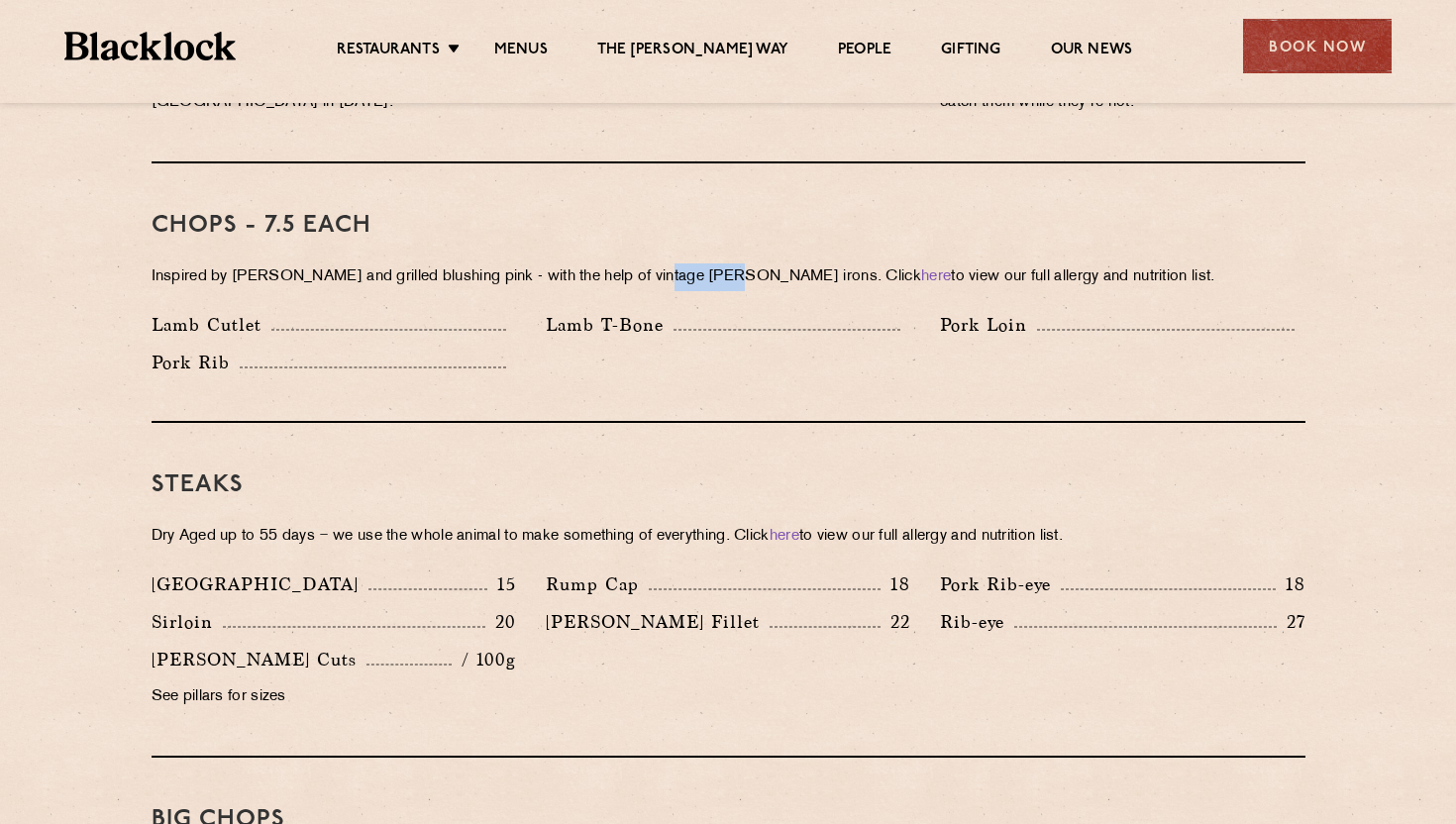 click on "Inspired by Joe Beef and grilled blushing pink - with the help of vintage Blacklock irons.  Click  here  to view our full allergy and nutrition list." at bounding box center [728, 277] 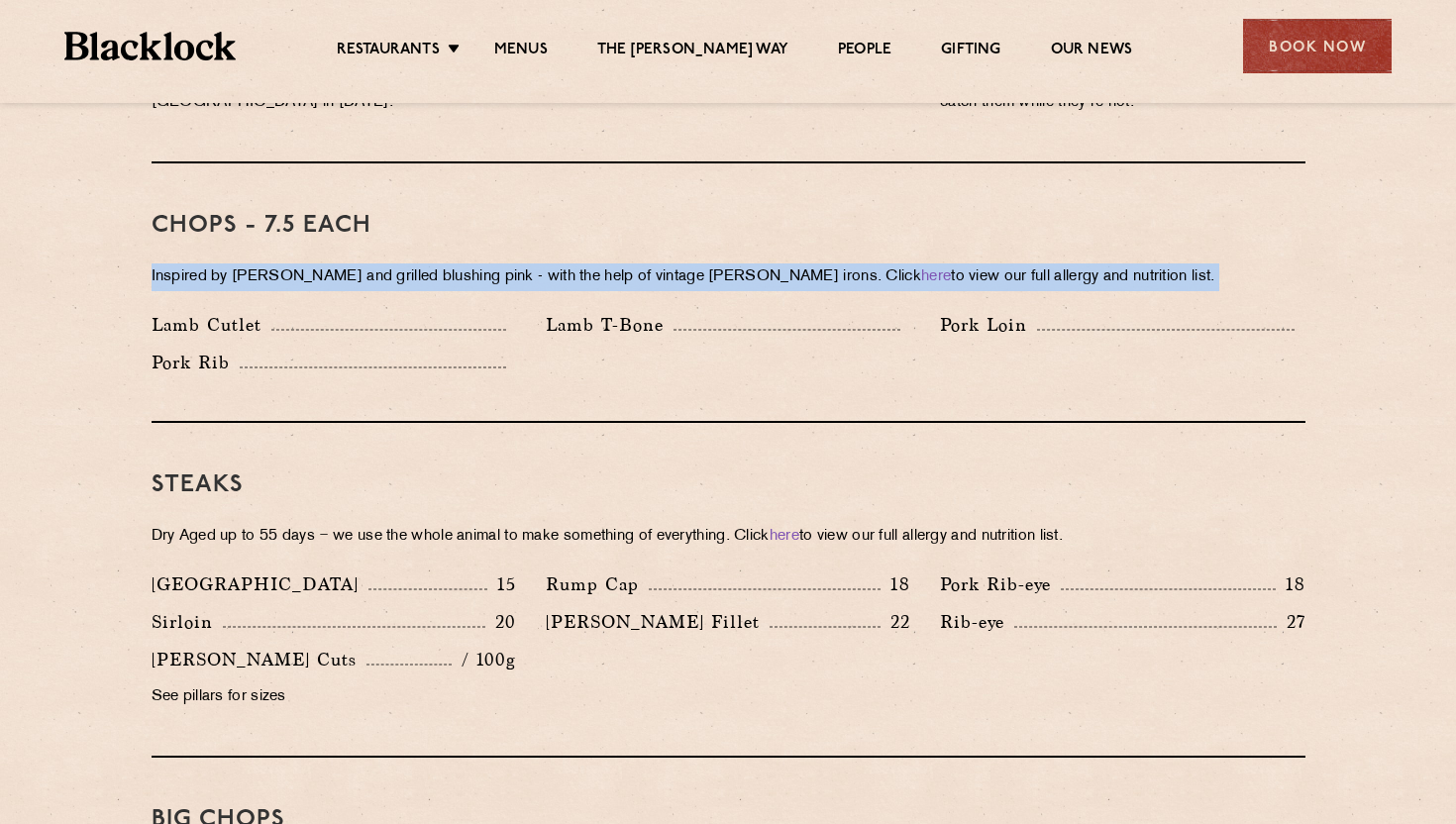 click on "Inspired by Joe Beef and grilled blushing pink - with the help of vintage Blacklock irons.  Click  here  to view our full allergy and nutrition list." at bounding box center [728, 277] 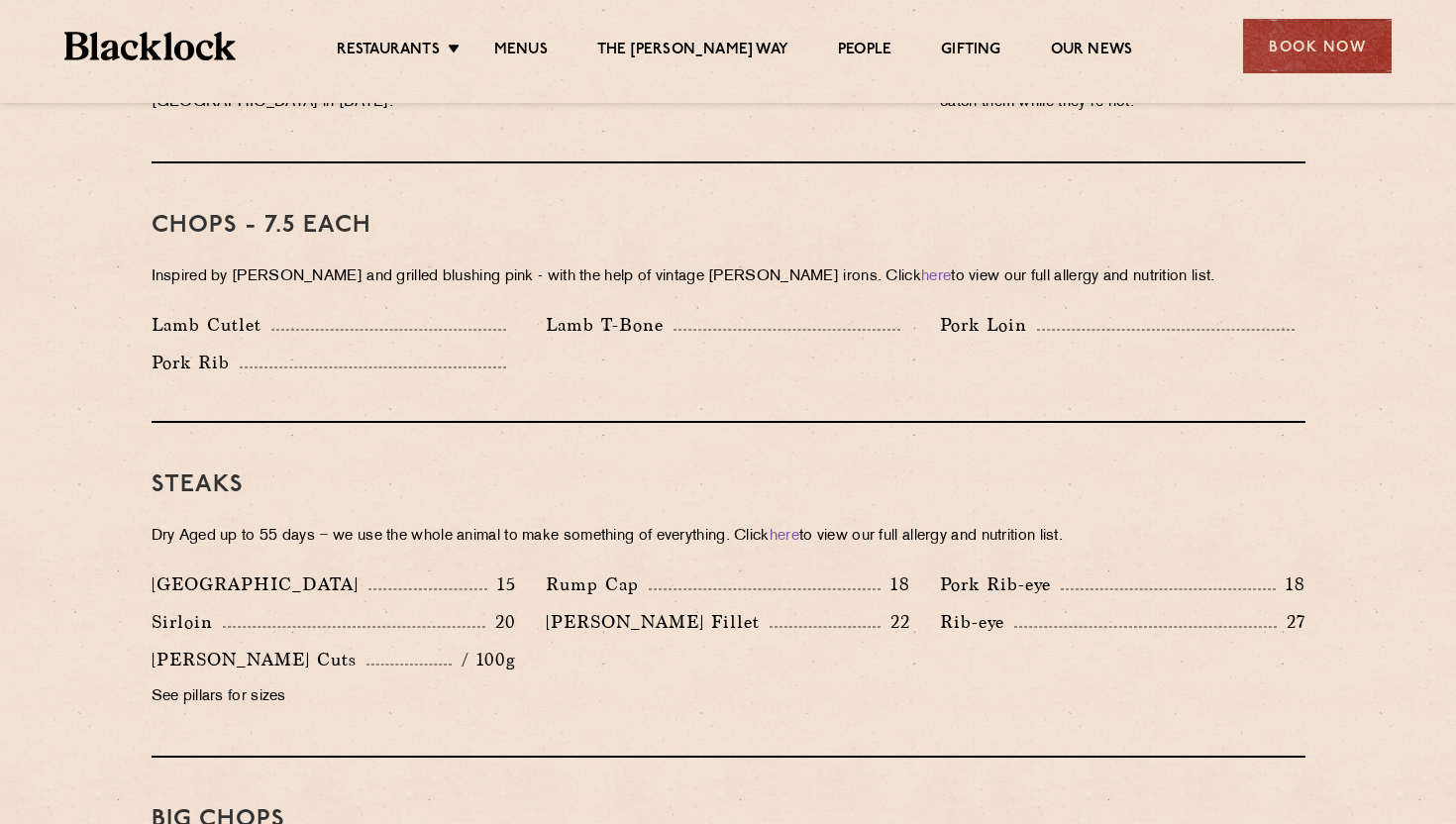 click on "Lamb T-Bone" at bounding box center [728, 325] 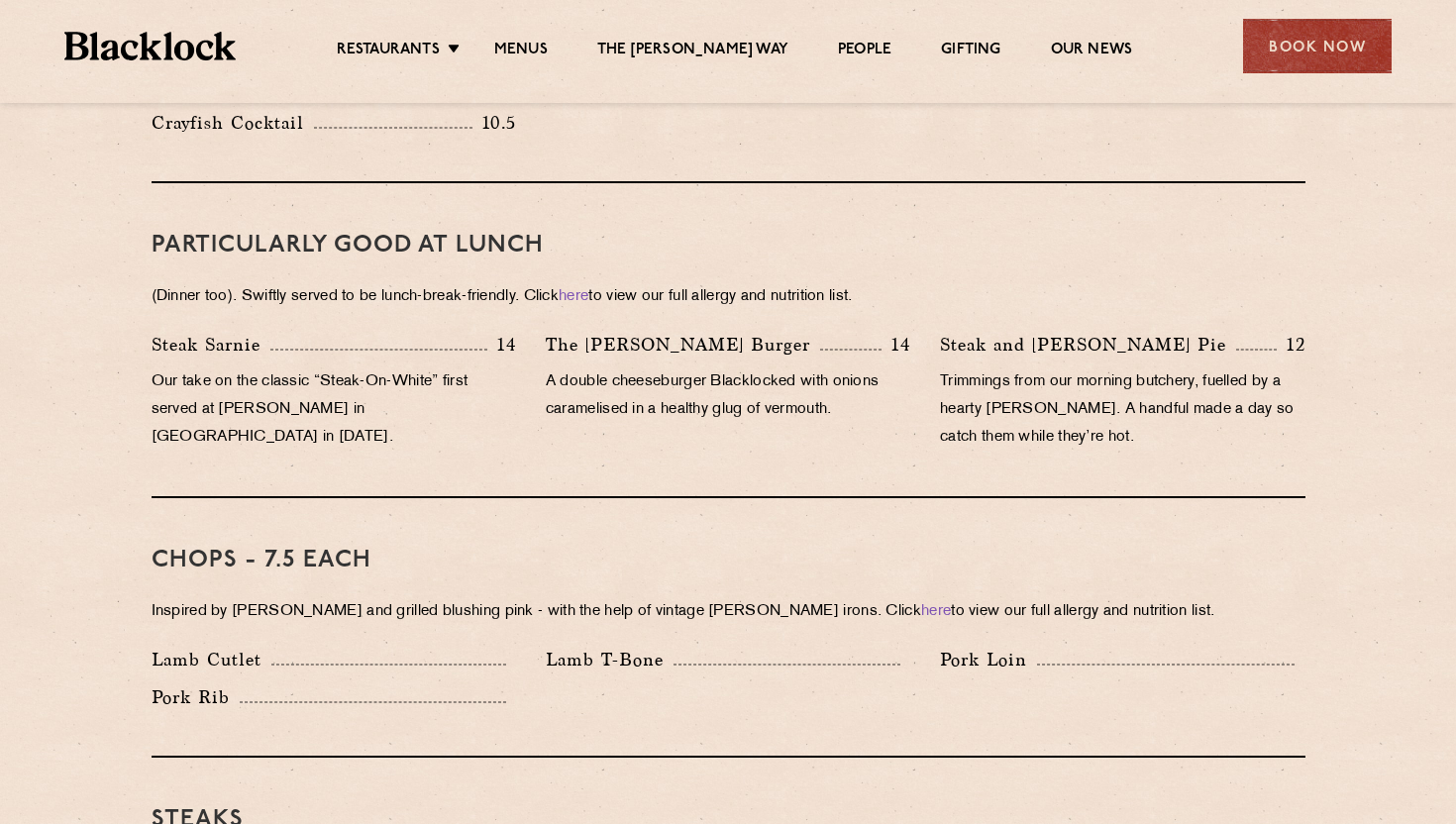 scroll, scrollTop: 862, scrollLeft: 0, axis: vertical 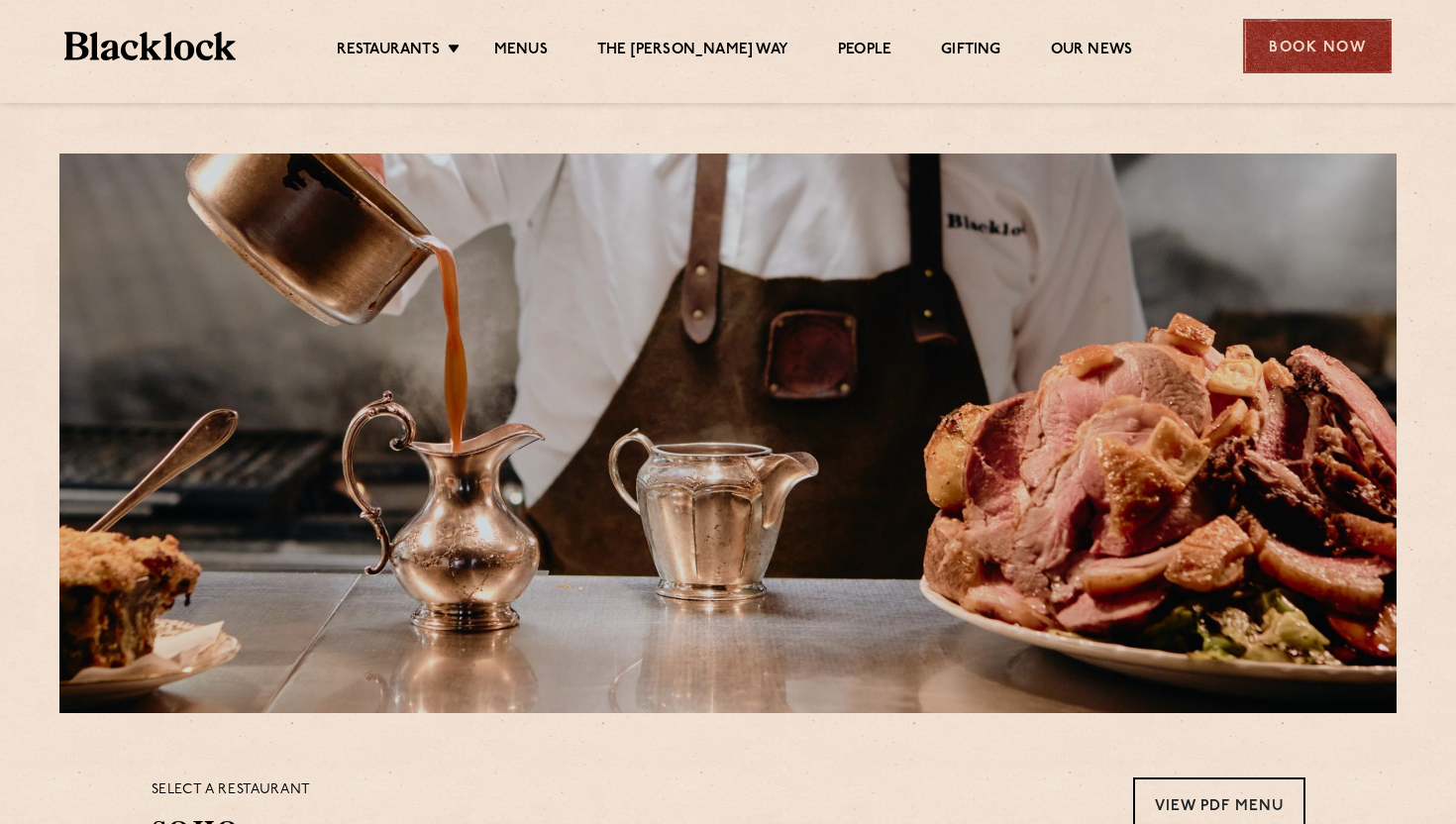 click on "Book Now" at bounding box center [1317, 46] 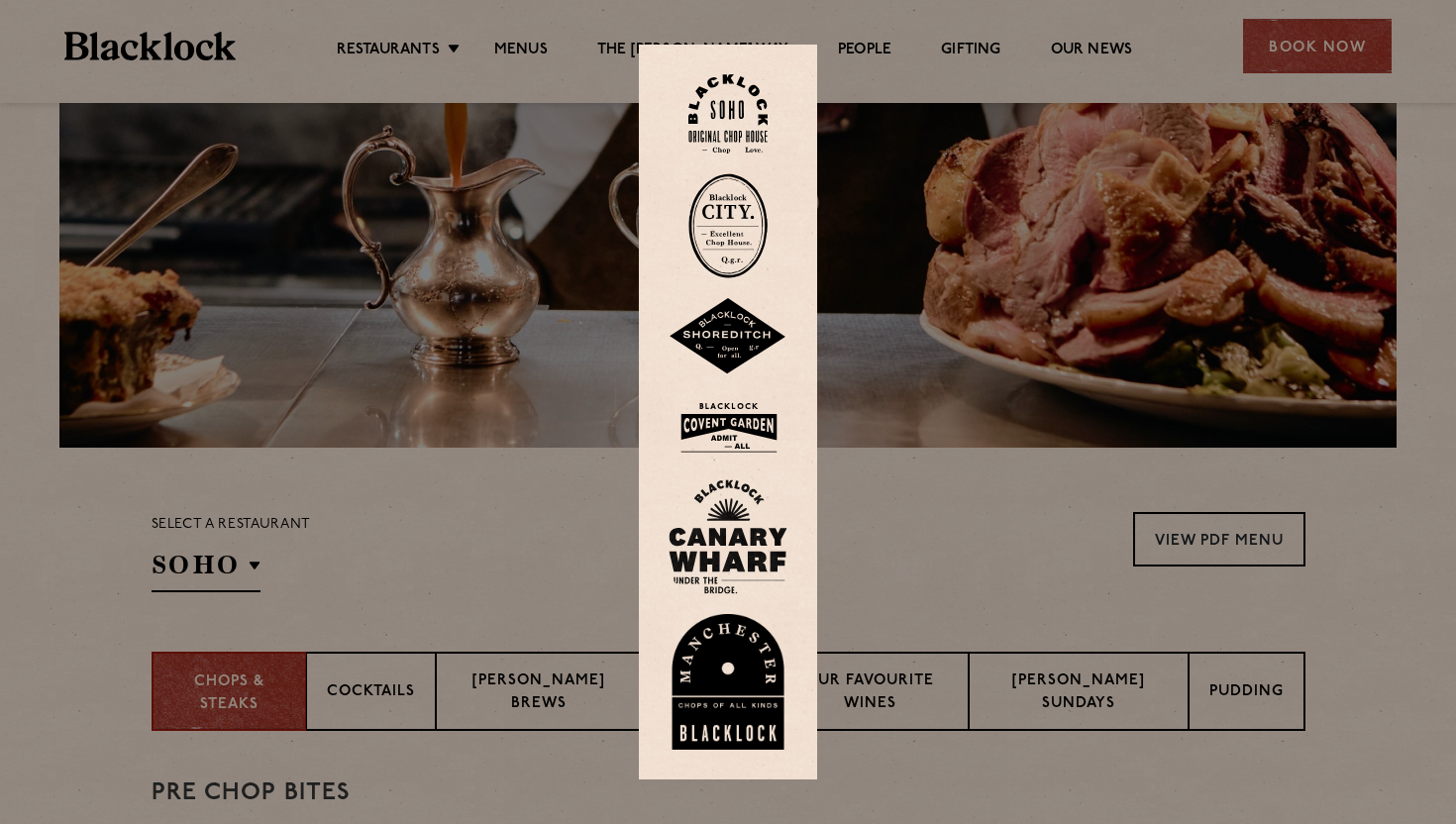 scroll, scrollTop: 323, scrollLeft: 0, axis: vertical 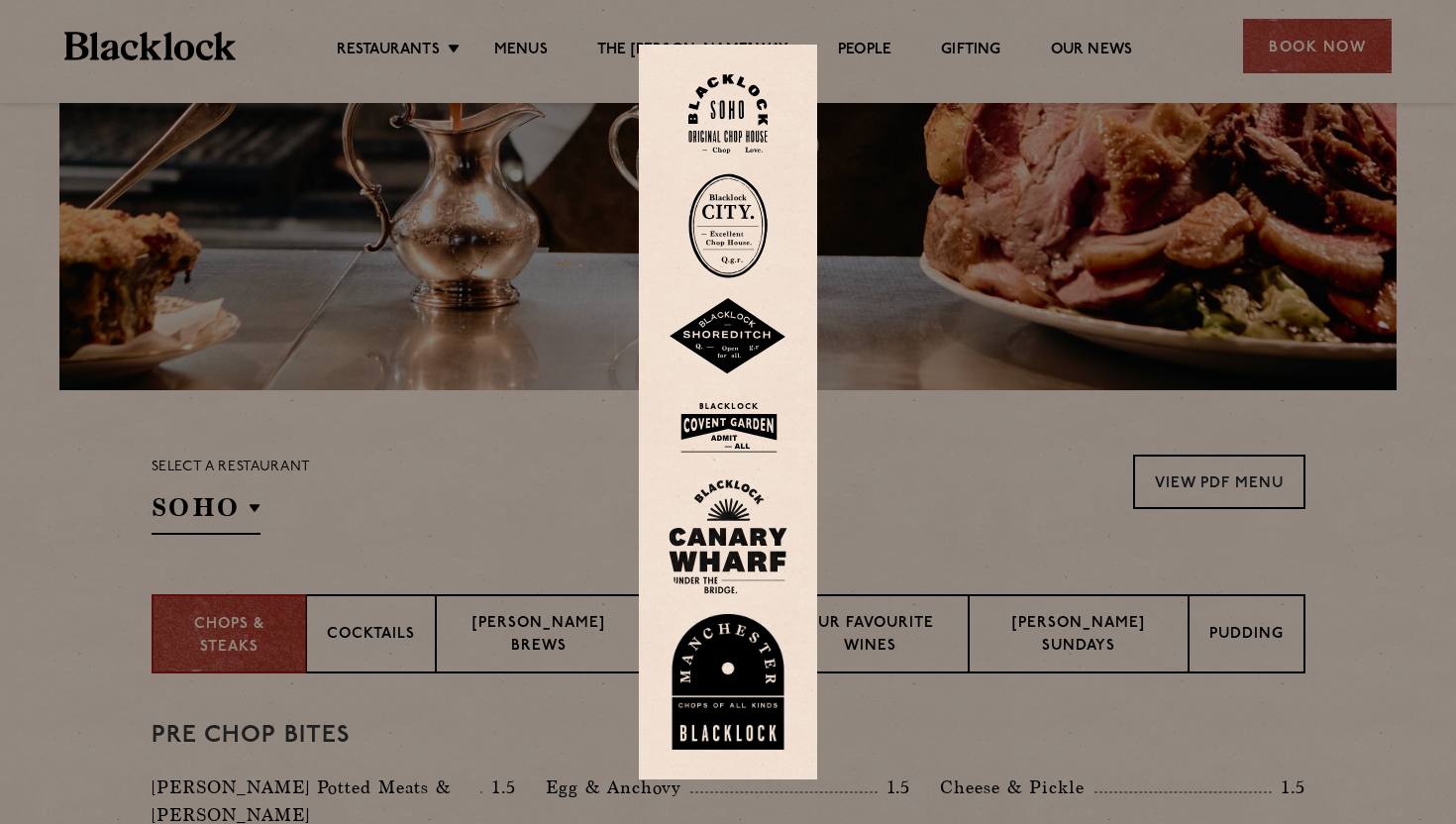 click at bounding box center [728, 114] 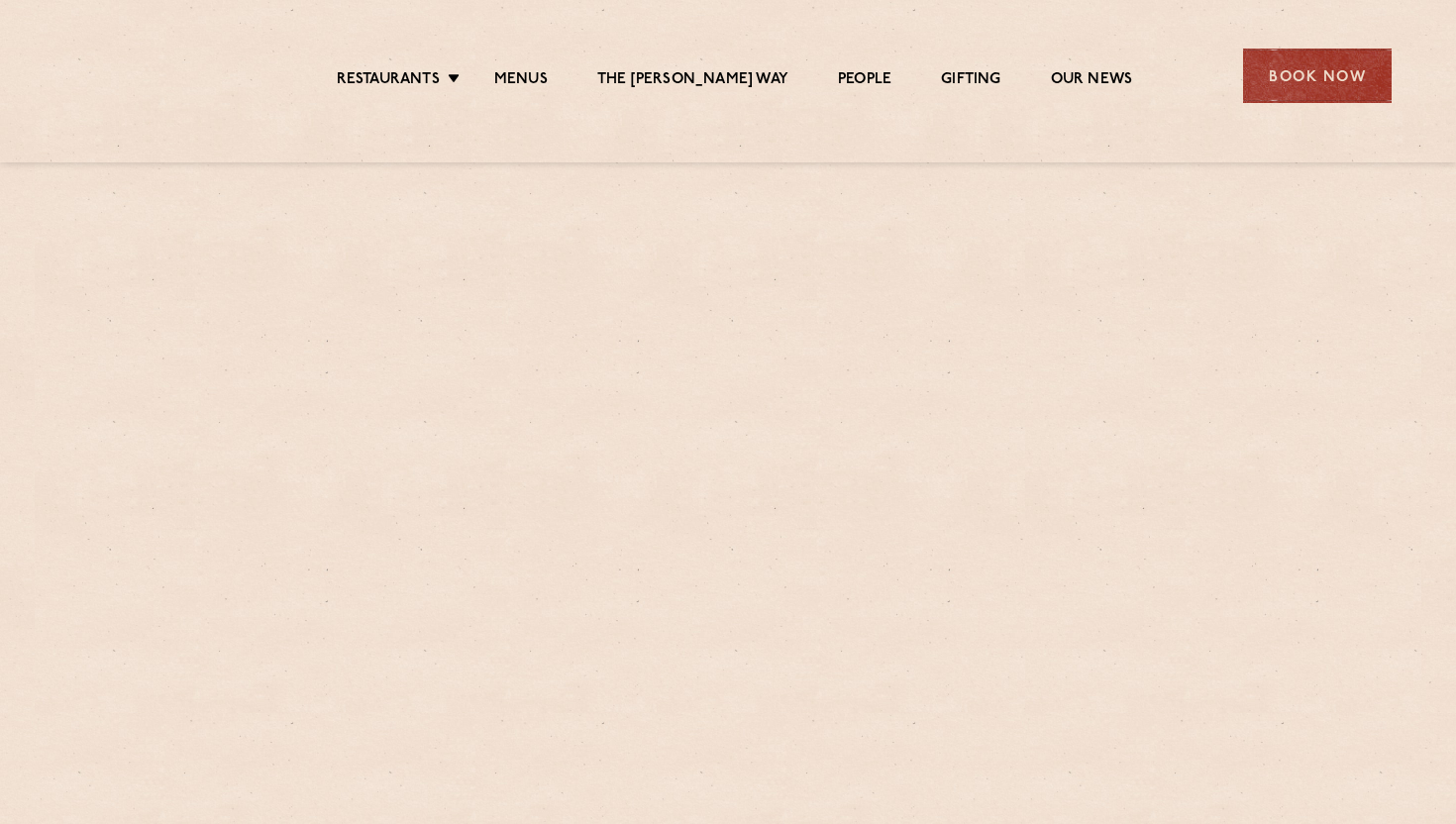 scroll, scrollTop: 0, scrollLeft: 0, axis: both 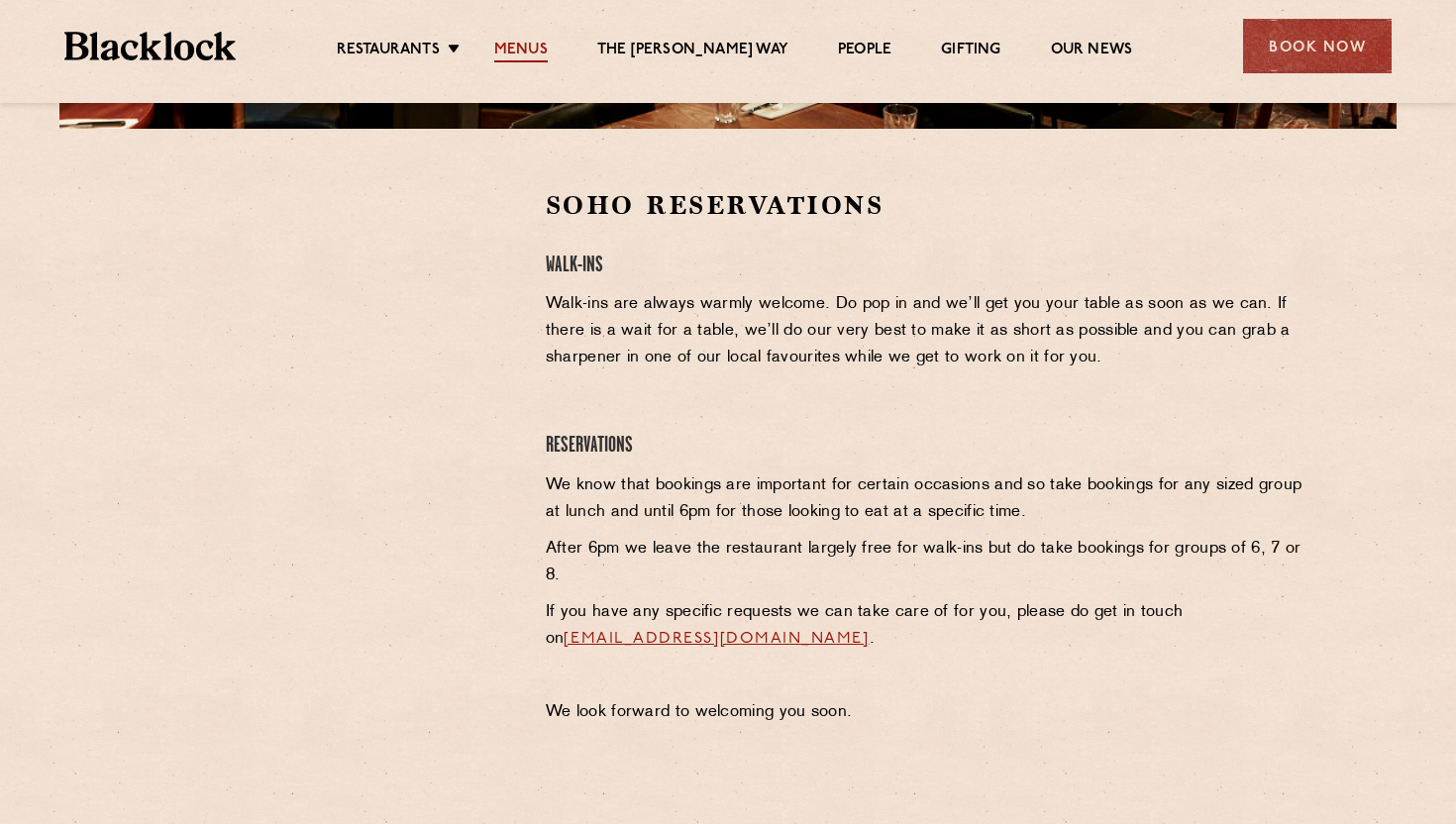 click on "Menus" at bounding box center (521, 52) 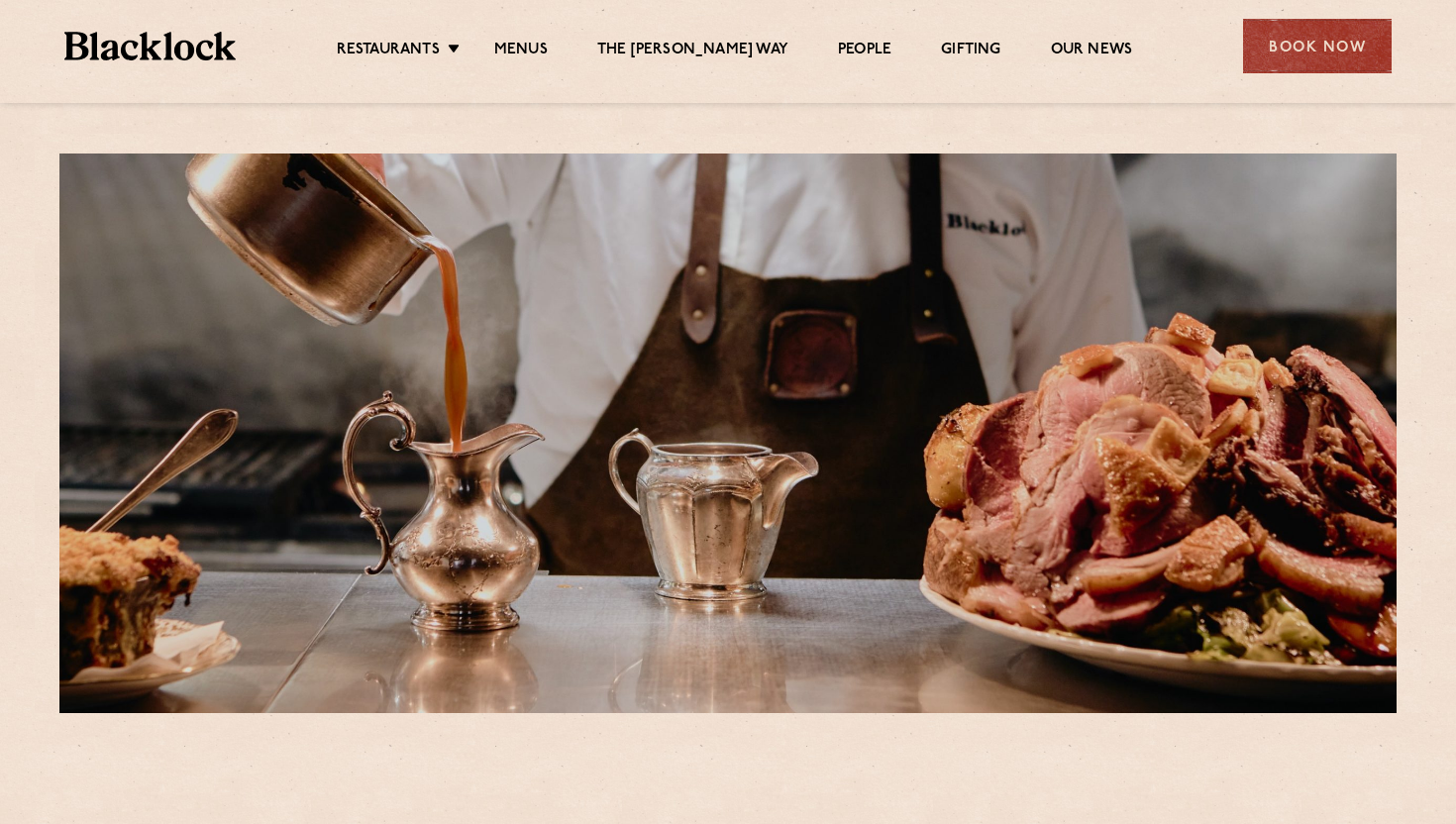 scroll, scrollTop: 0, scrollLeft: 0, axis: both 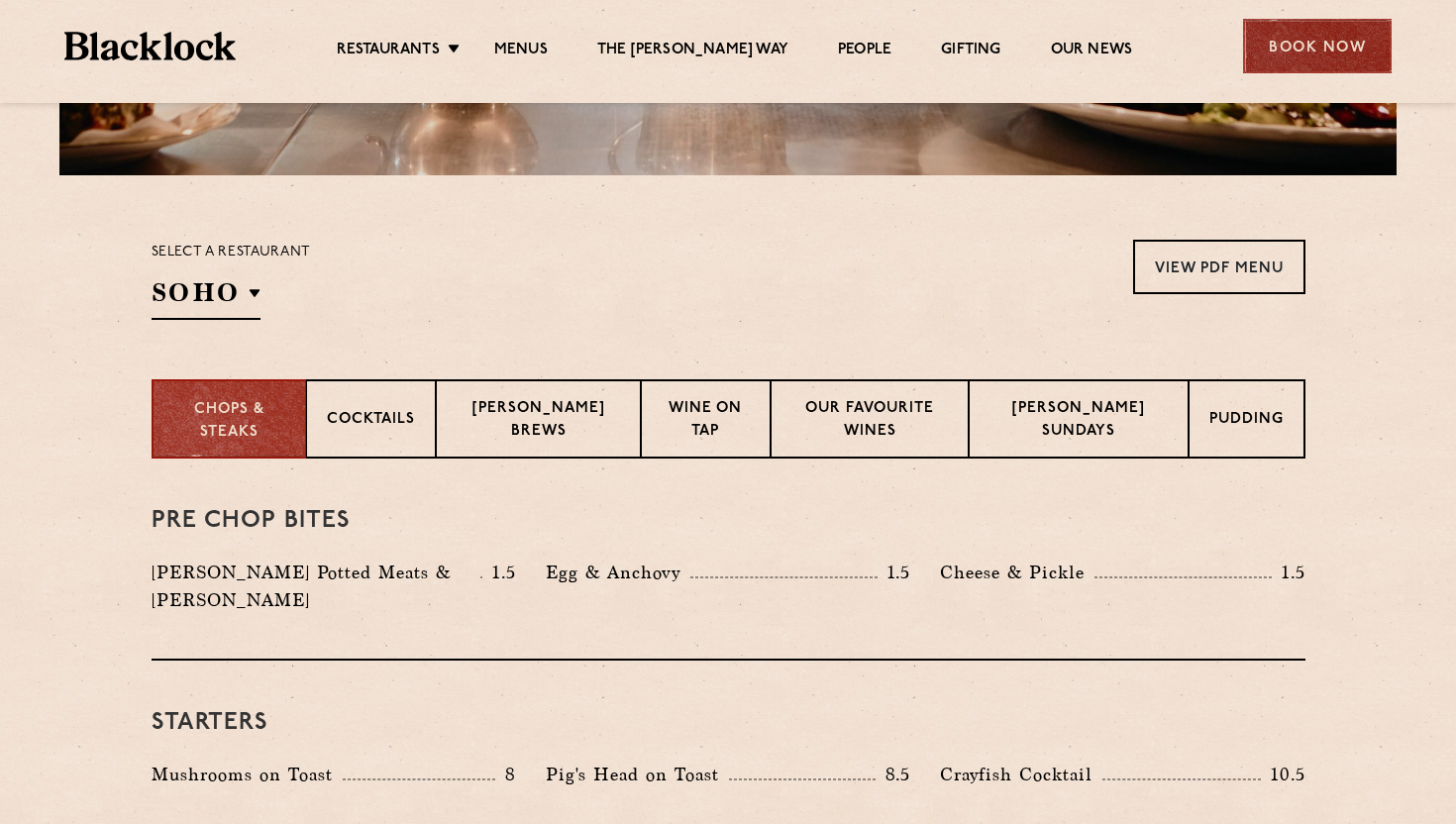 click on "Book Now" at bounding box center (1317, 46) 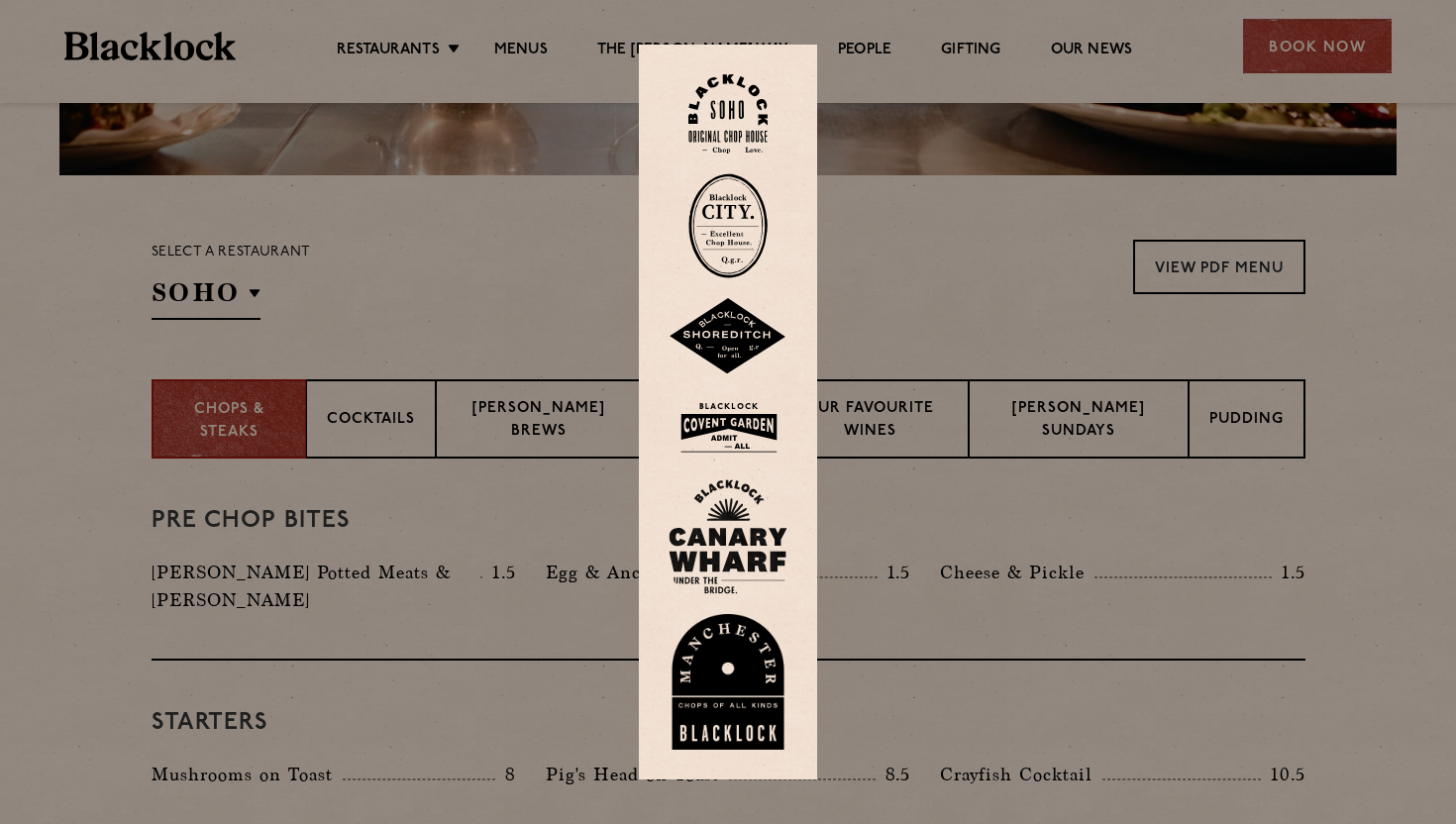click at bounding box center [728, 412] 